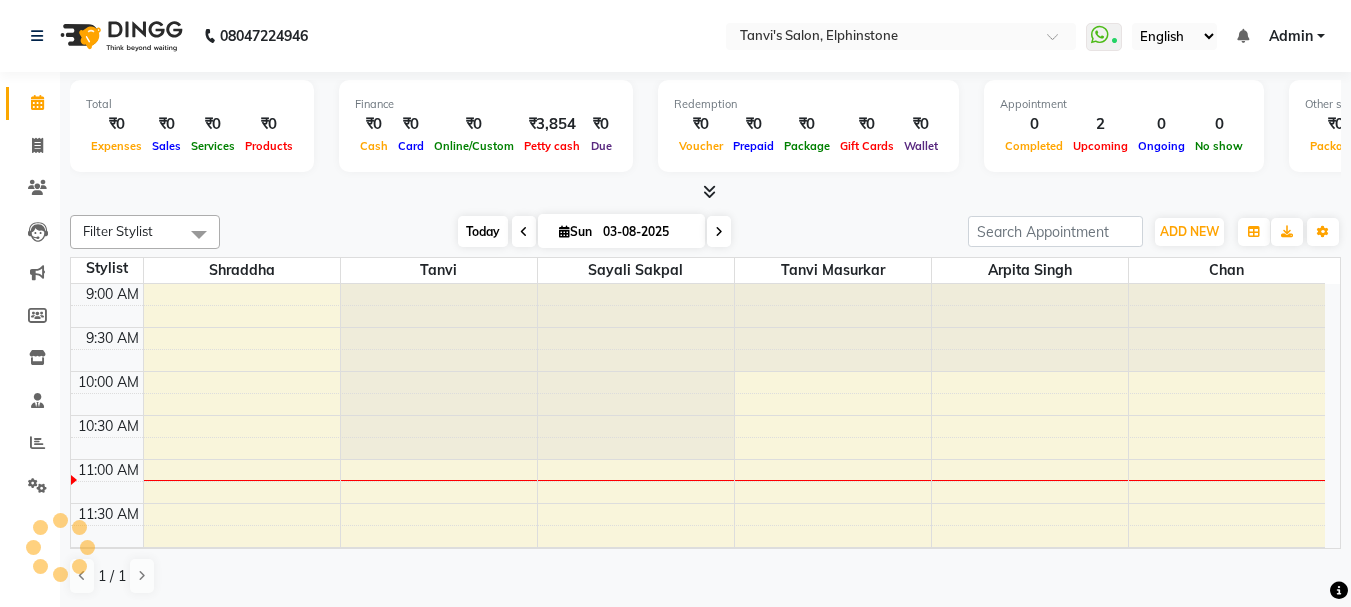 scroll, scrollTop: 0, scrollLeft: 0, axis: both 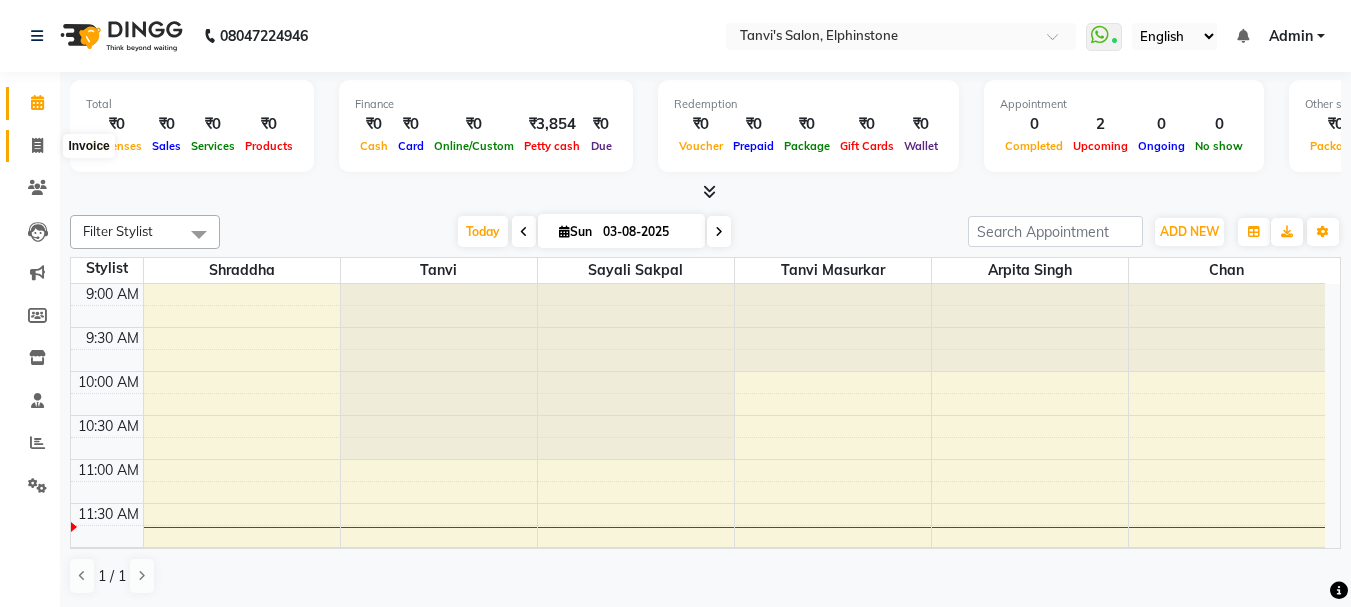 click 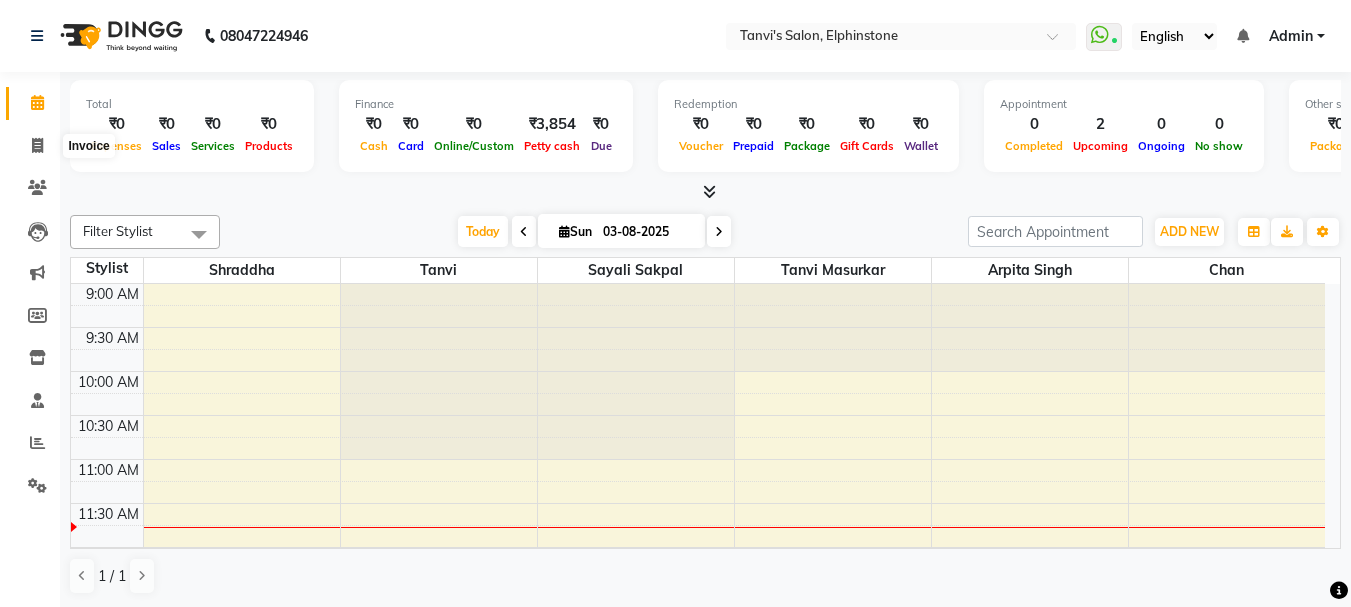 select on "service" 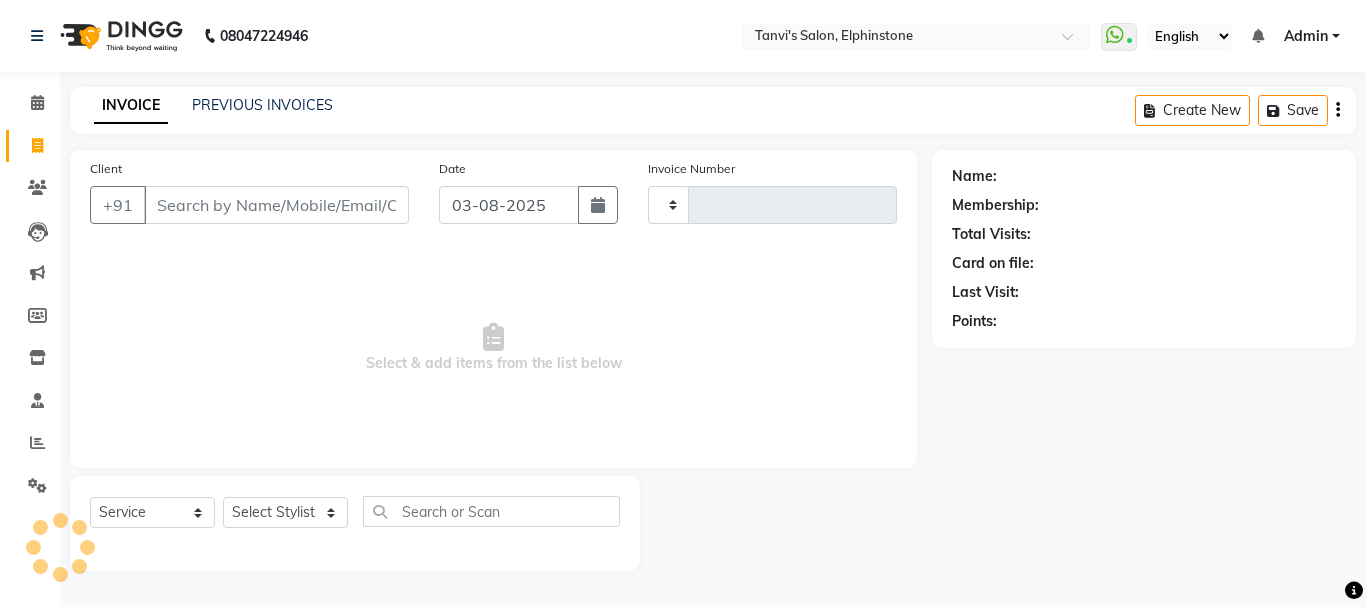 type on "0206" 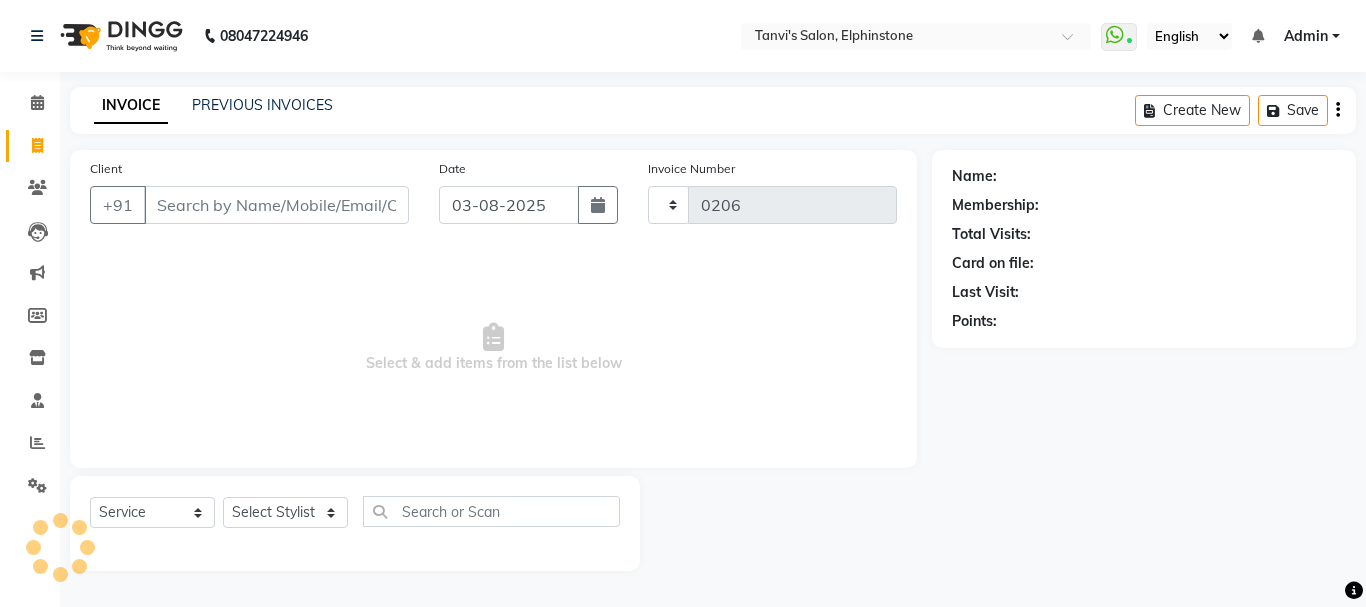 select on "716" 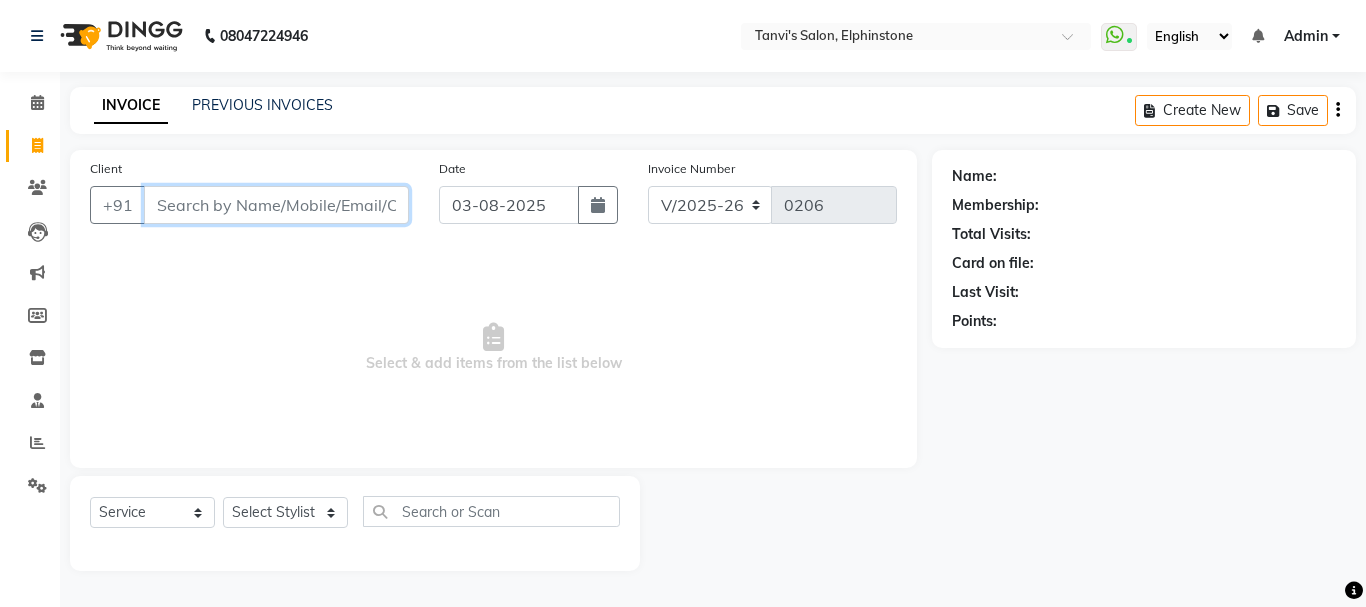 click on "Client" at bounding box center (276, 205) 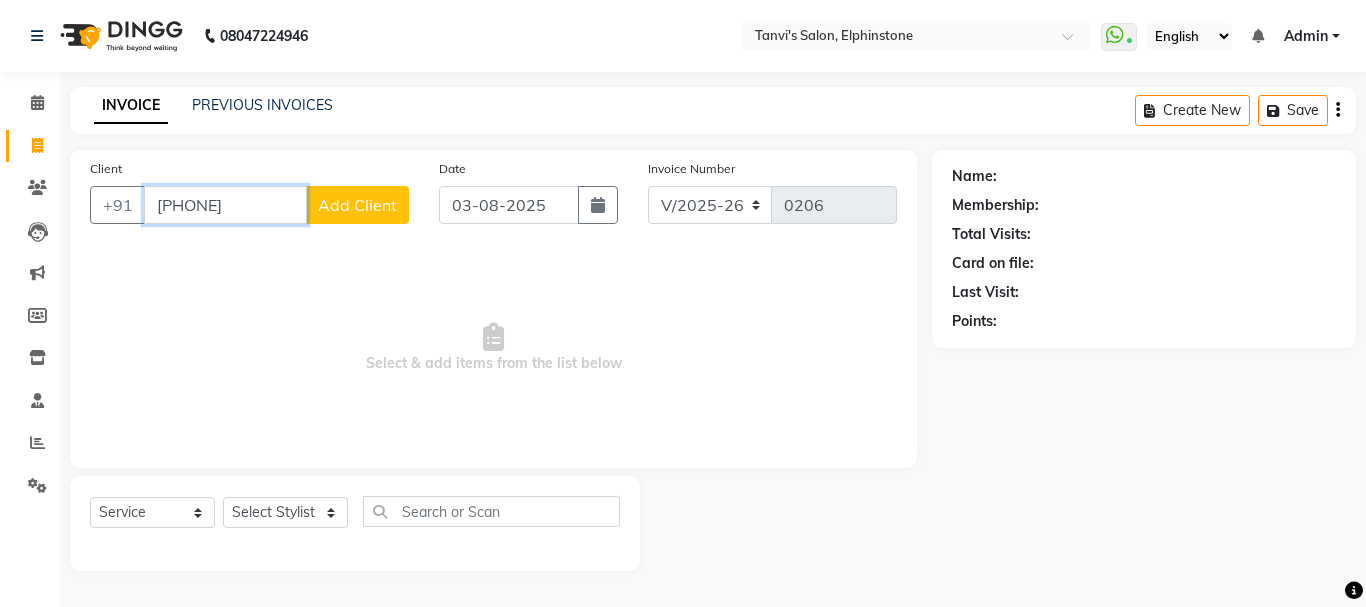 type on "[PHONE]" 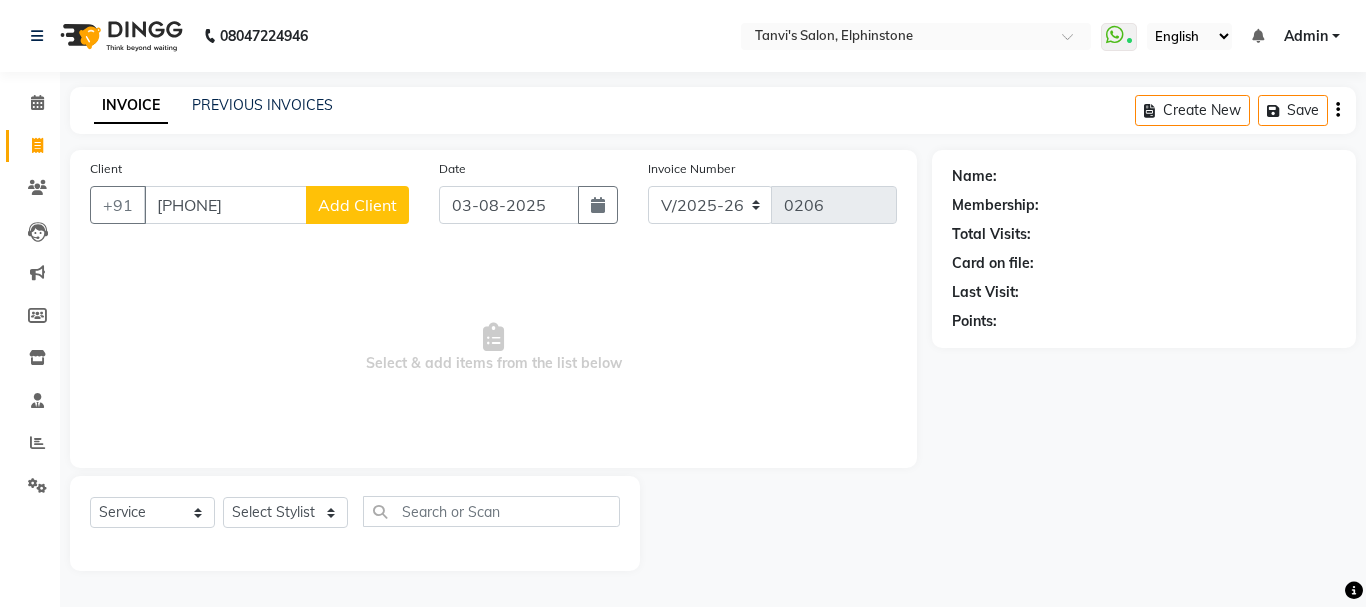 click on "Add Client" 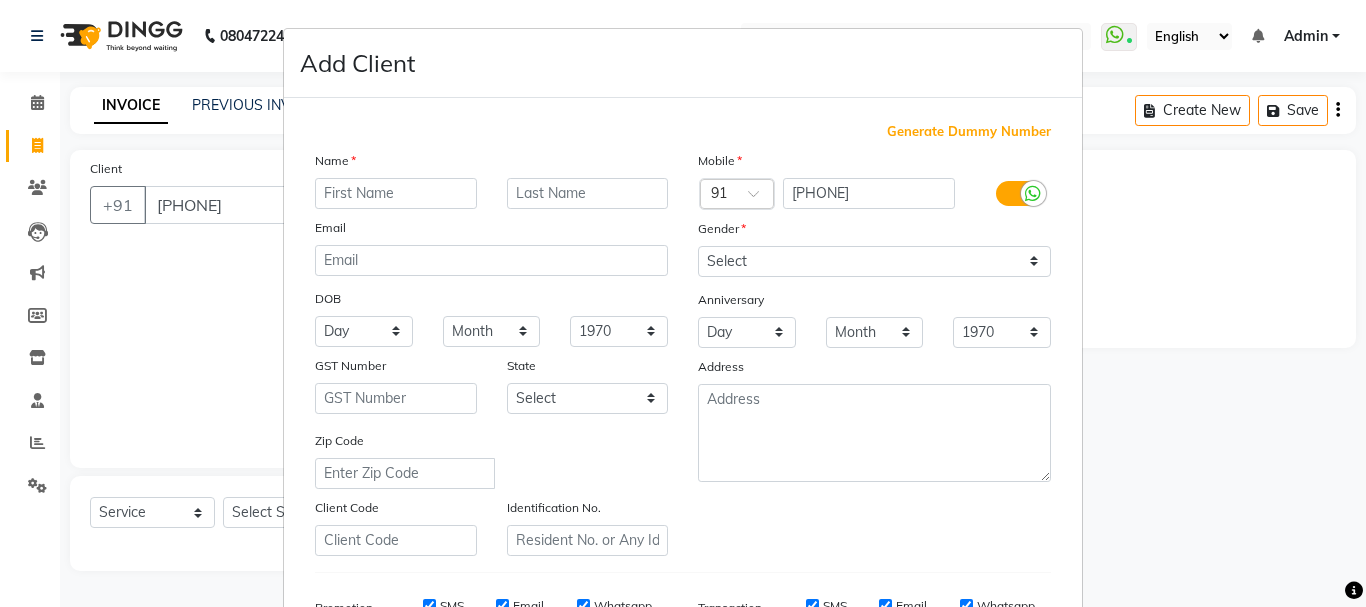 click at bounding box center [396, 193] 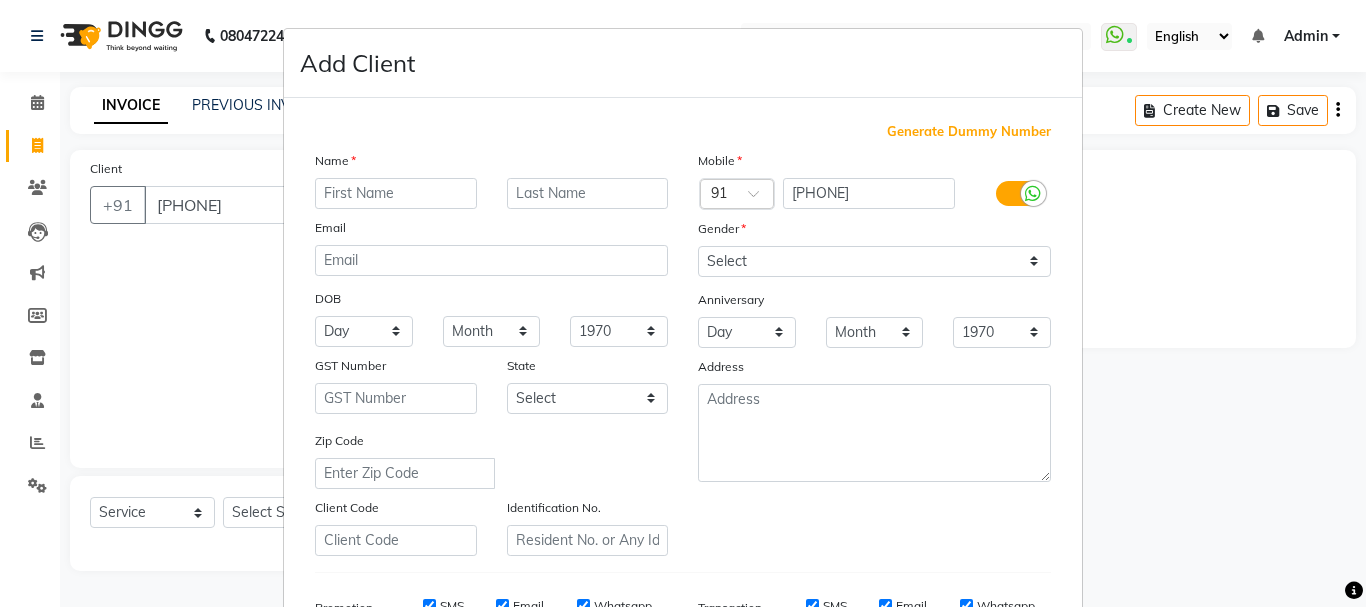 type on "O" 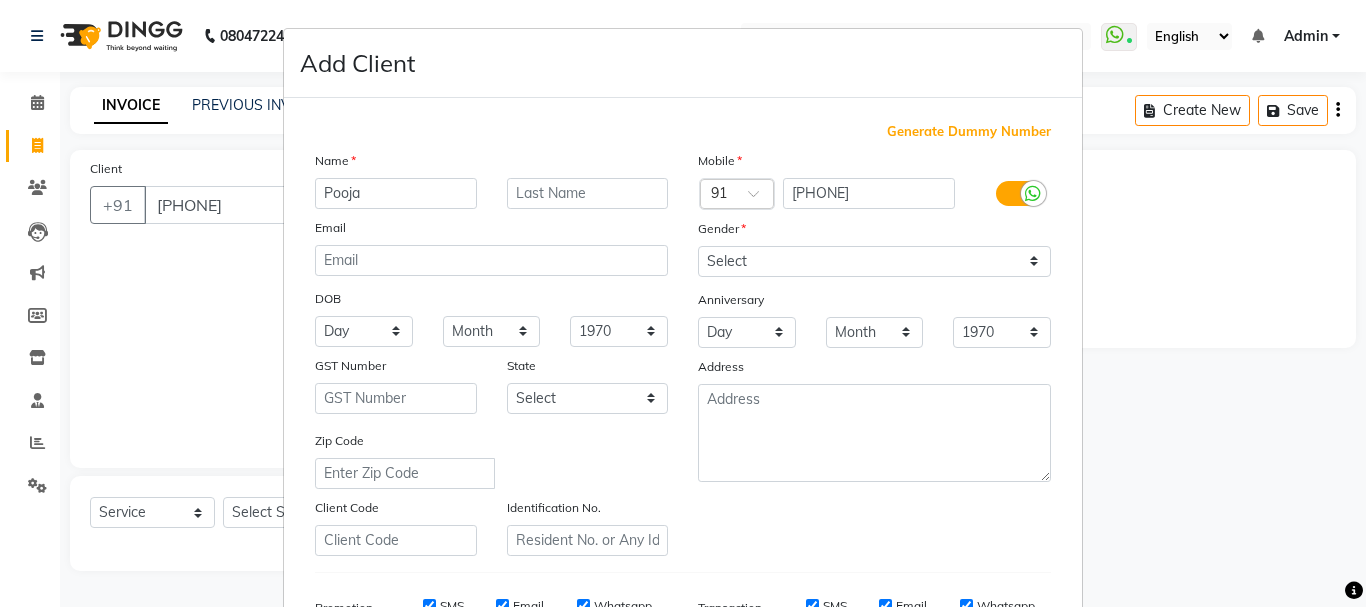 type on "Pooja" 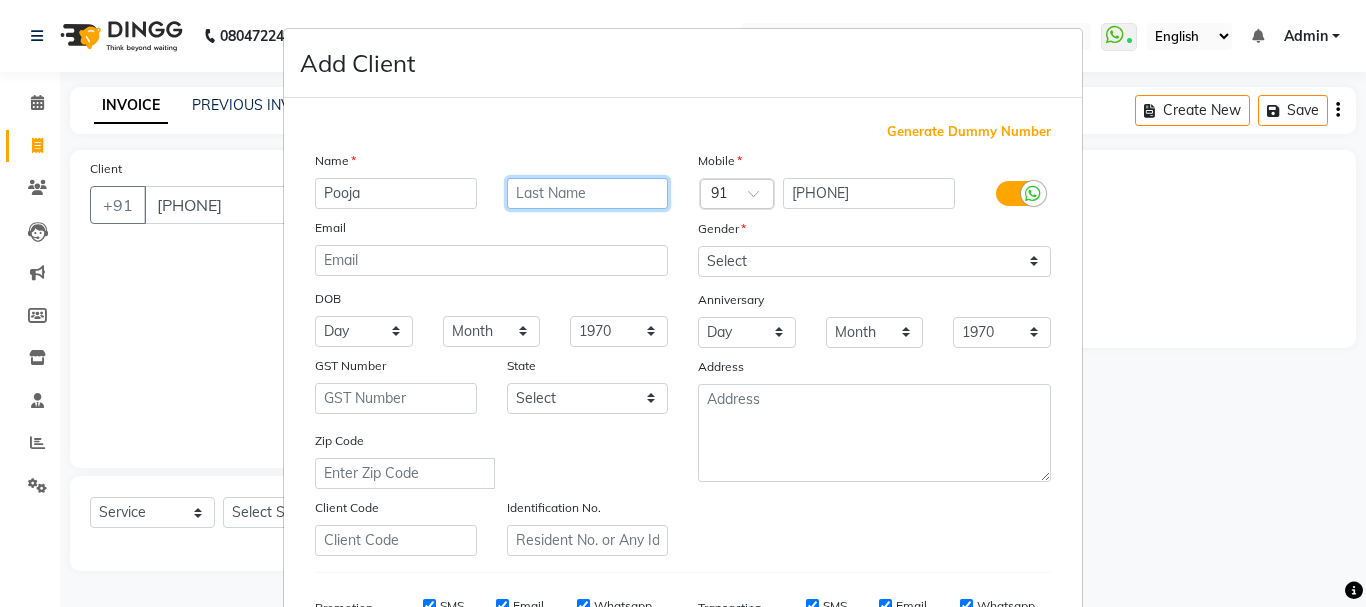 click at bounding box center (588, 193) 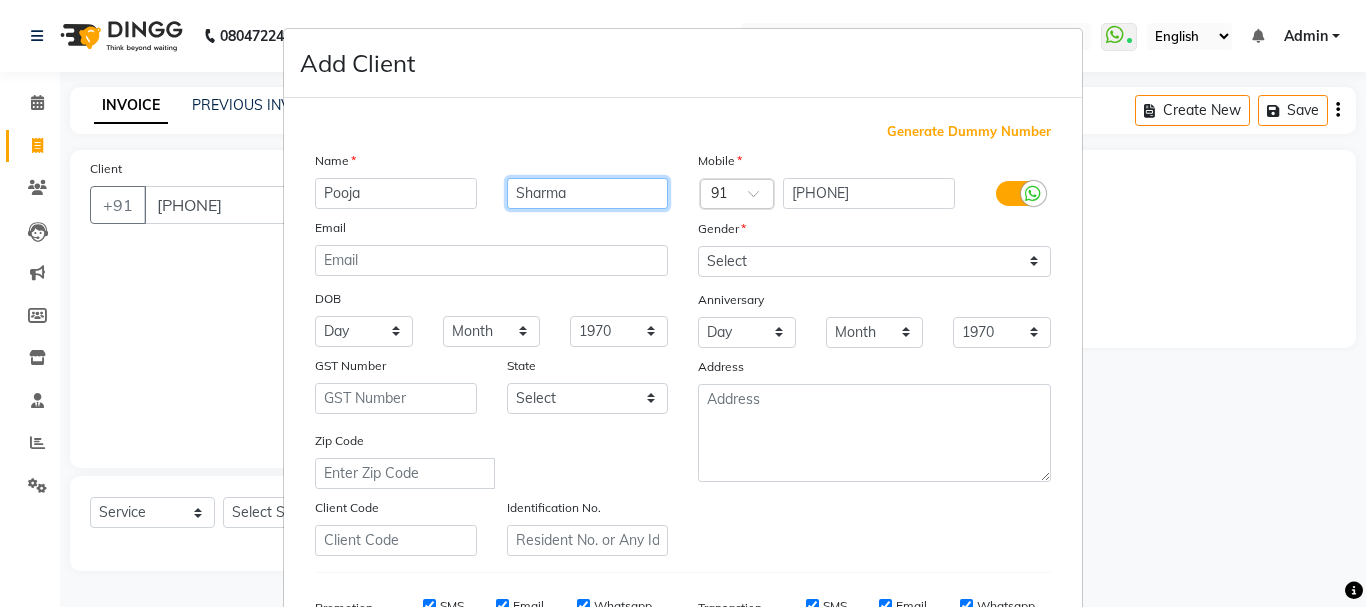 type on "Sharma" 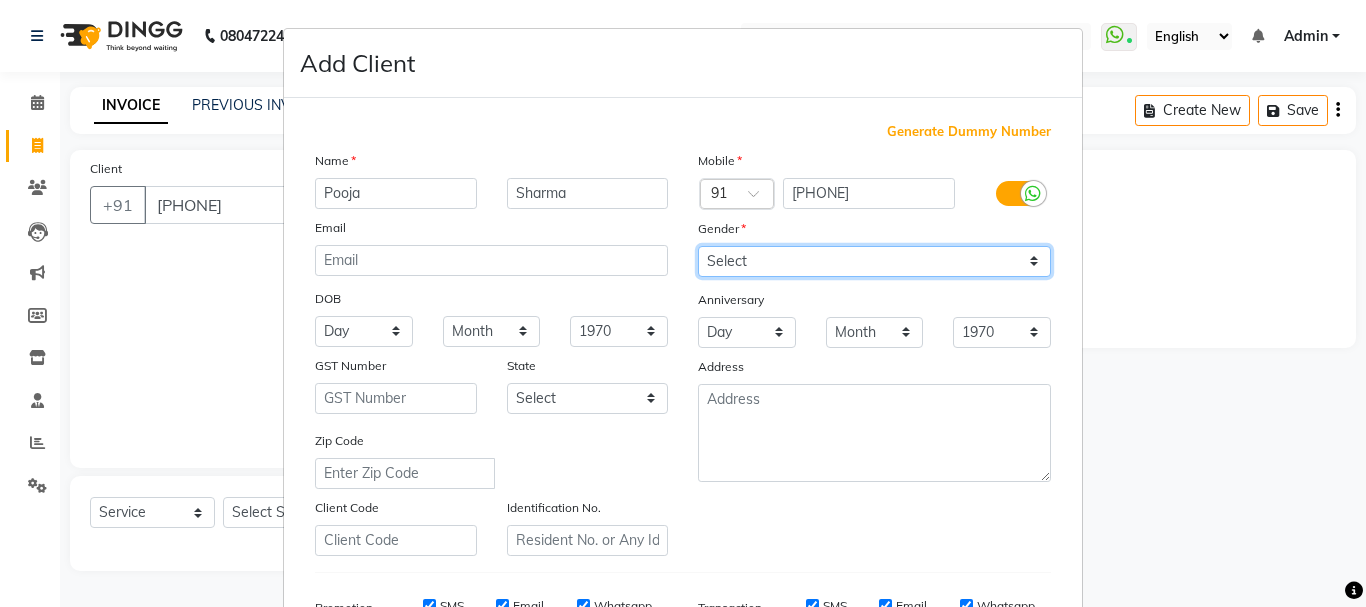 click on "Select Male Female Other Prefer Not To Say" at bounding box center [874, 261] 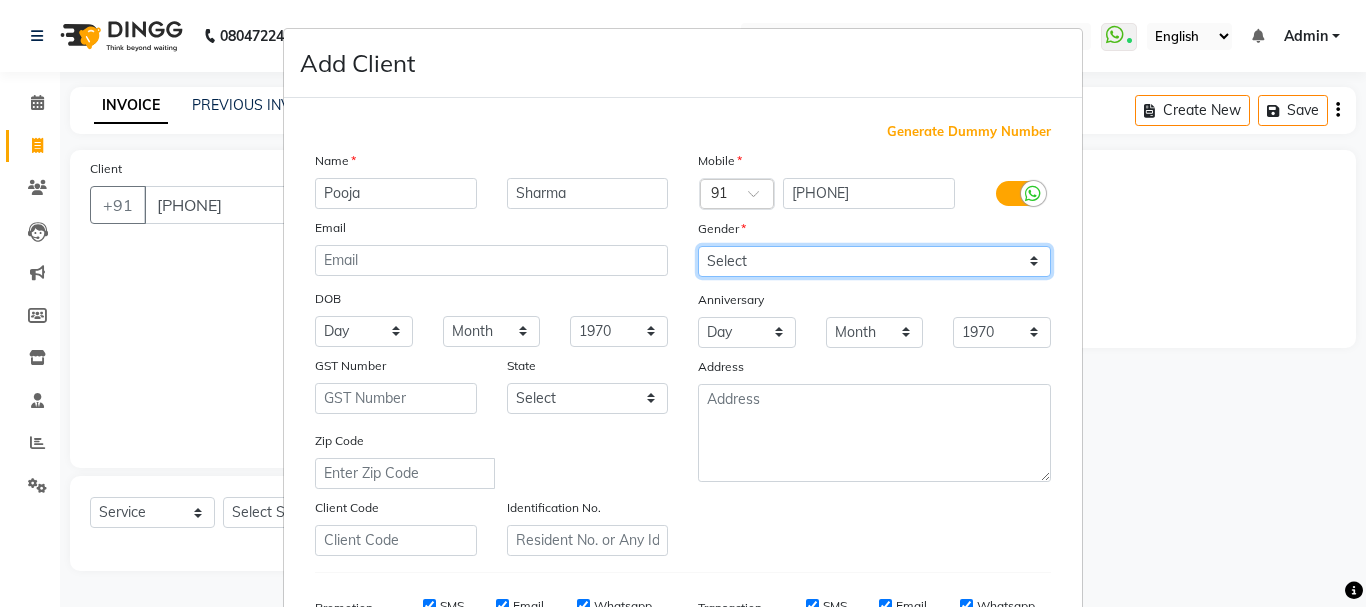 select on "female" 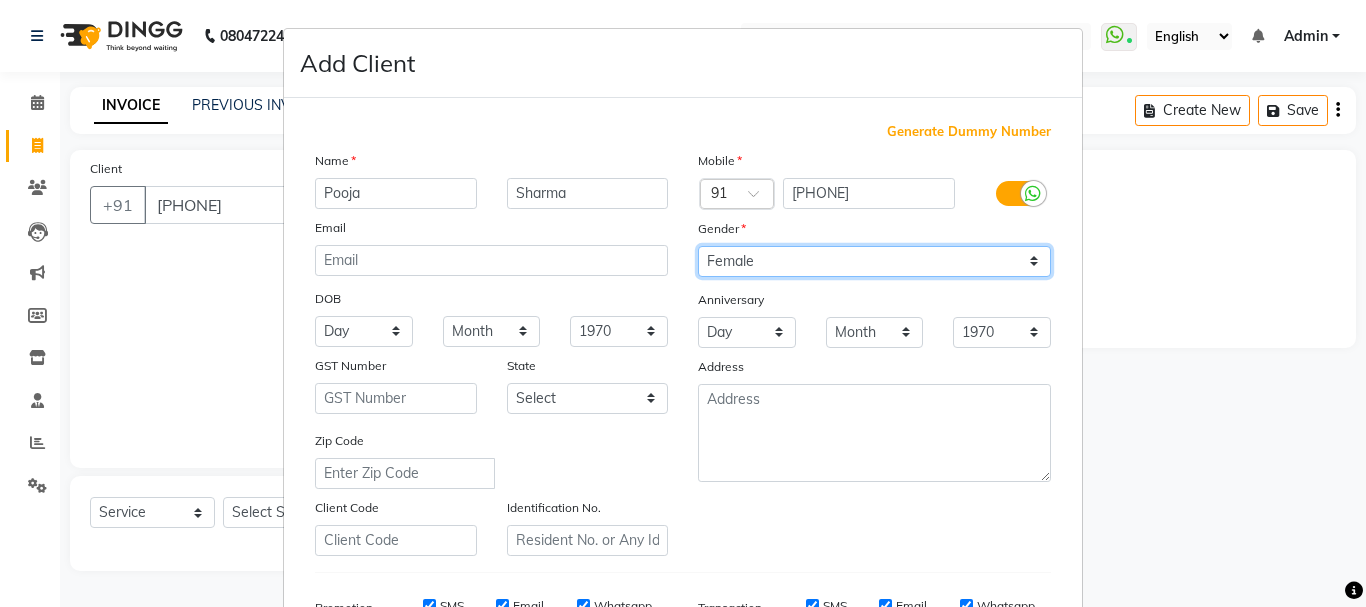 click on "Select Male Female Other Prefer Not To Say" at bounding box center [874, 261] 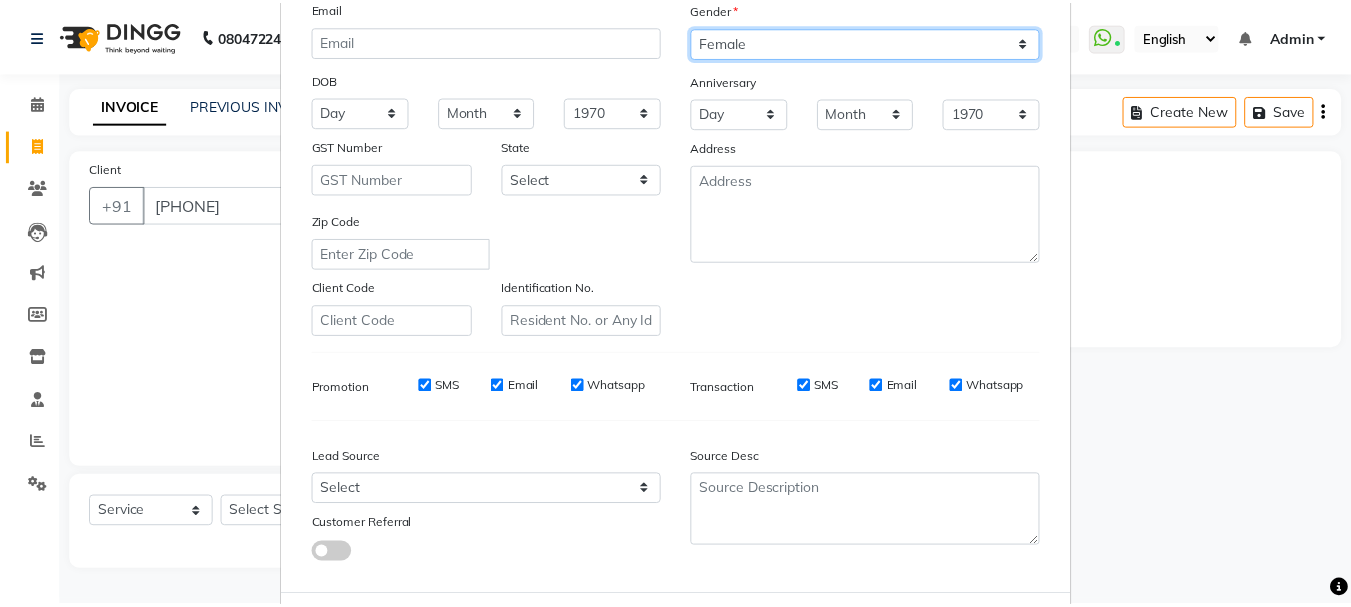 scroll, scrollTop: 300, scrollLeft: 0, axis: vertical 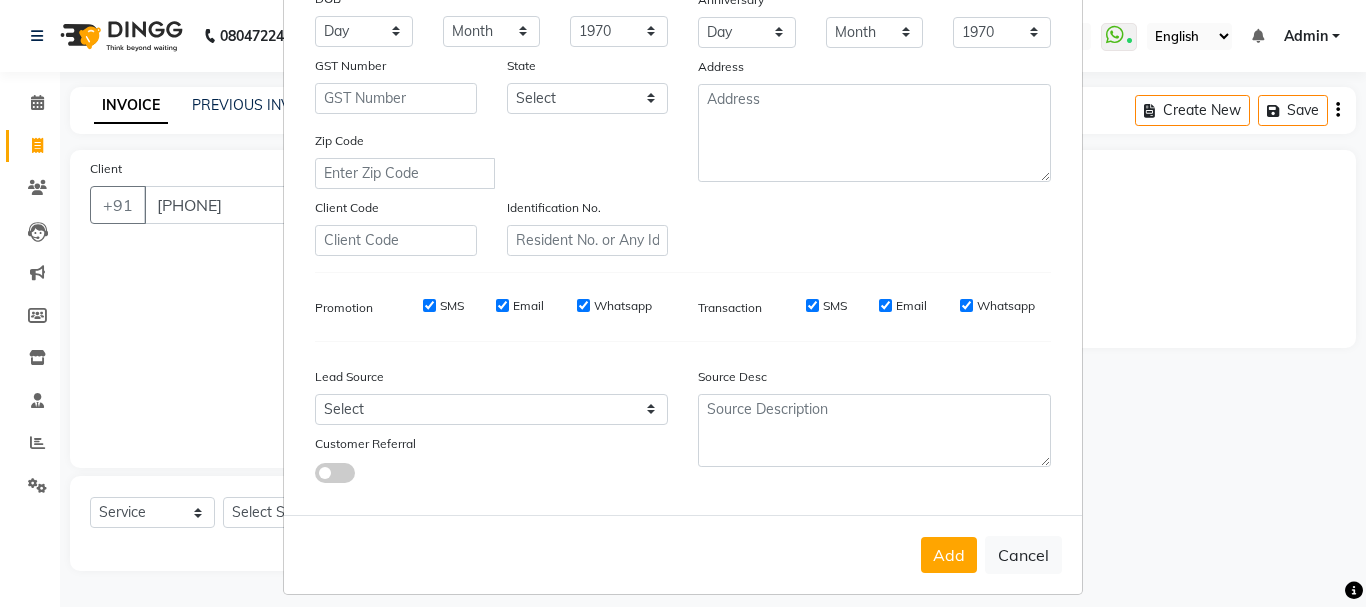 click on "Add" at bounding box center (949, 555) 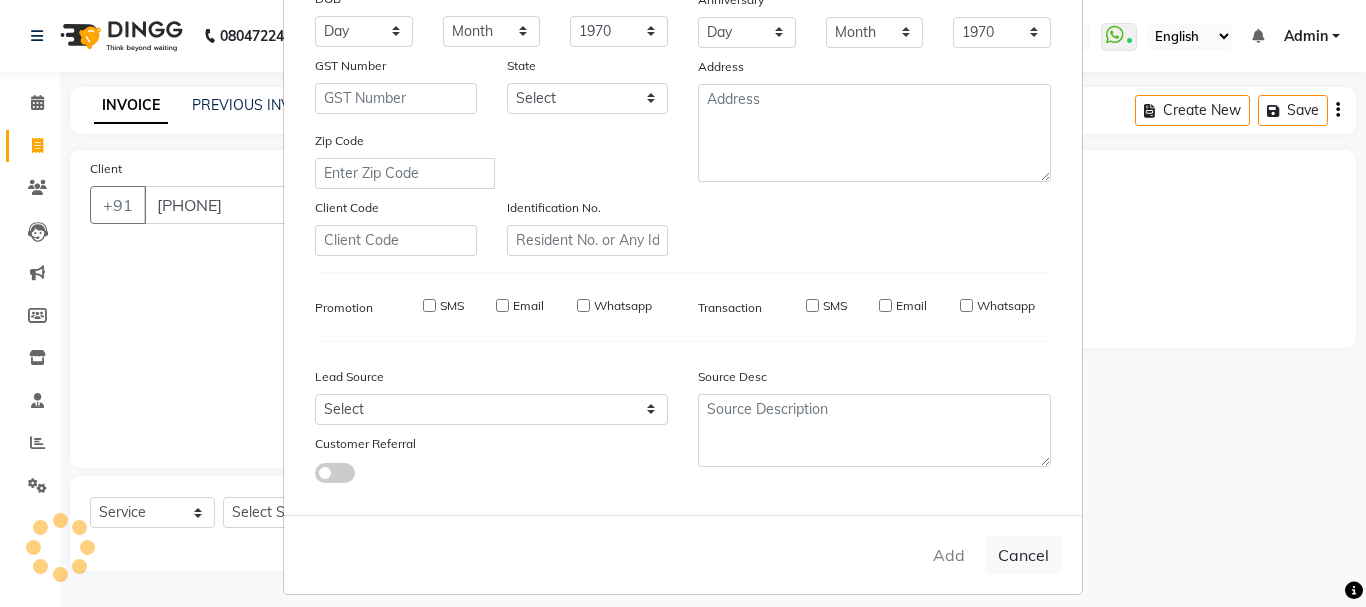 type 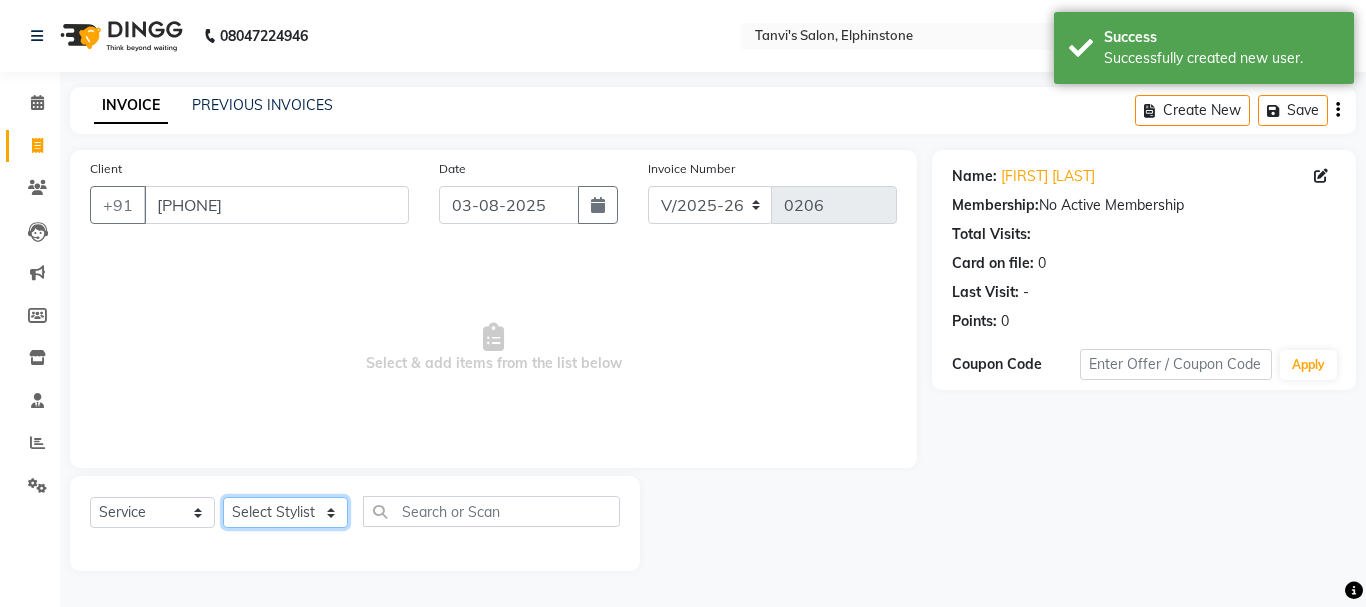 click on "Select Stylist Arpita Singh Chan Sayali Sakpal  Shraddha Tanvi Tanvi Masurkar" 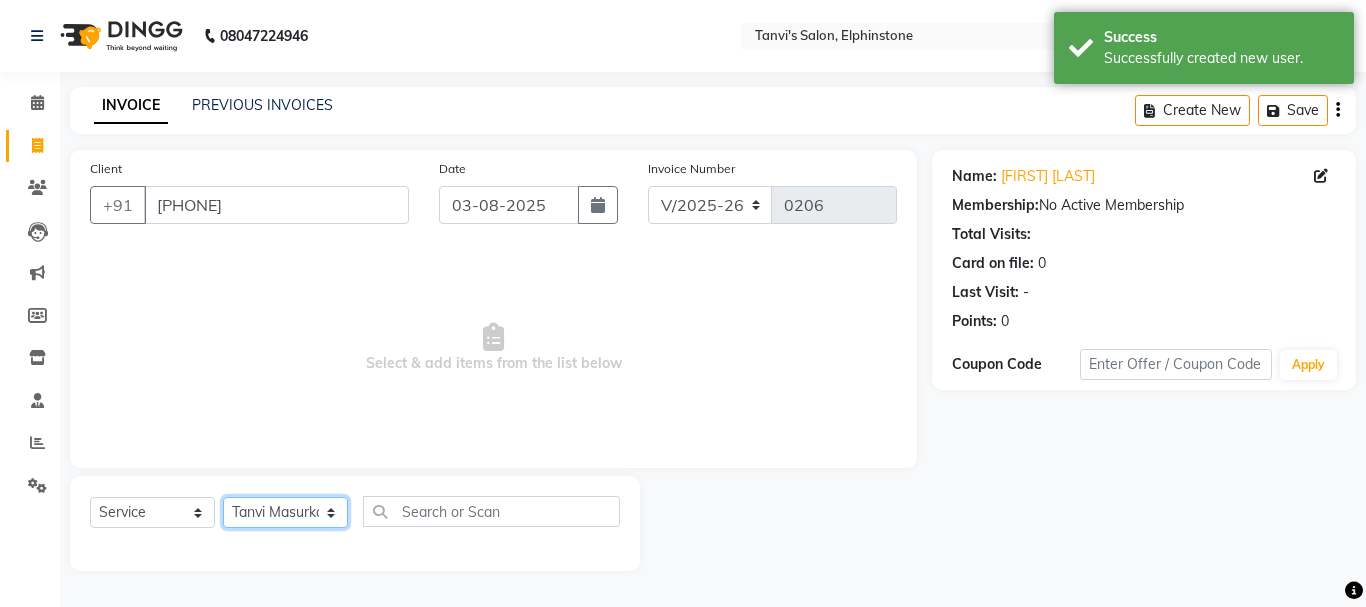 click on "Select Stylist Arpita Singh Chan Sayali Sakpal  Shraddha Tanvi Tanvi Masurkar" 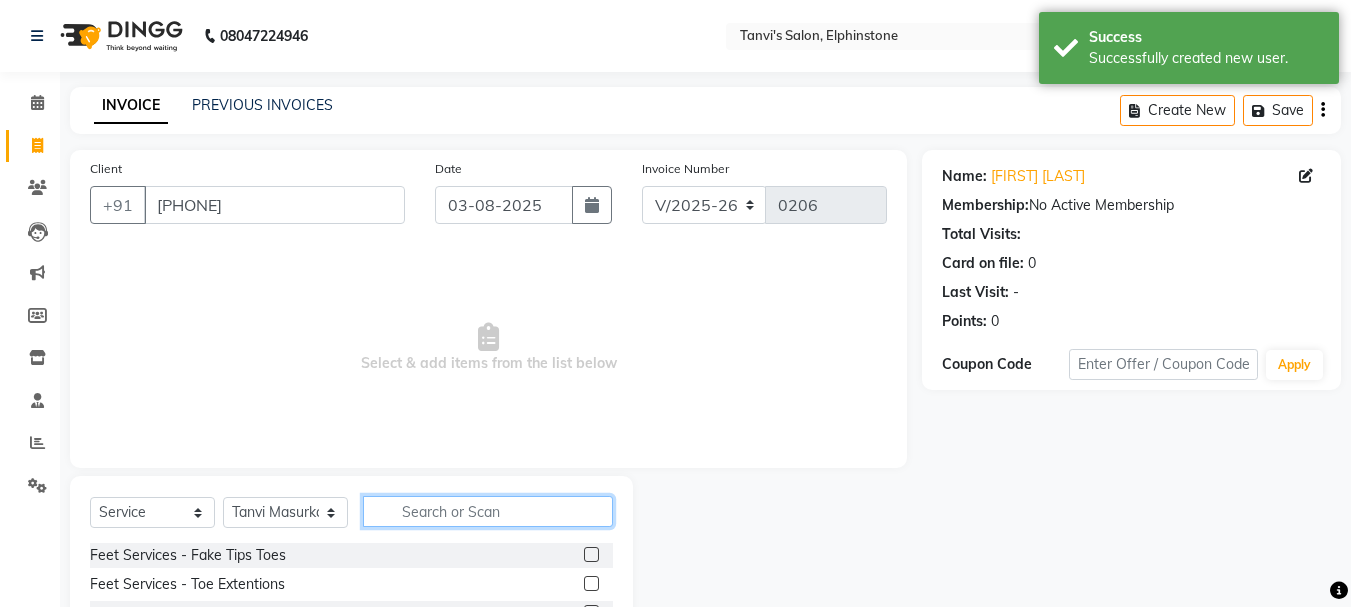 click 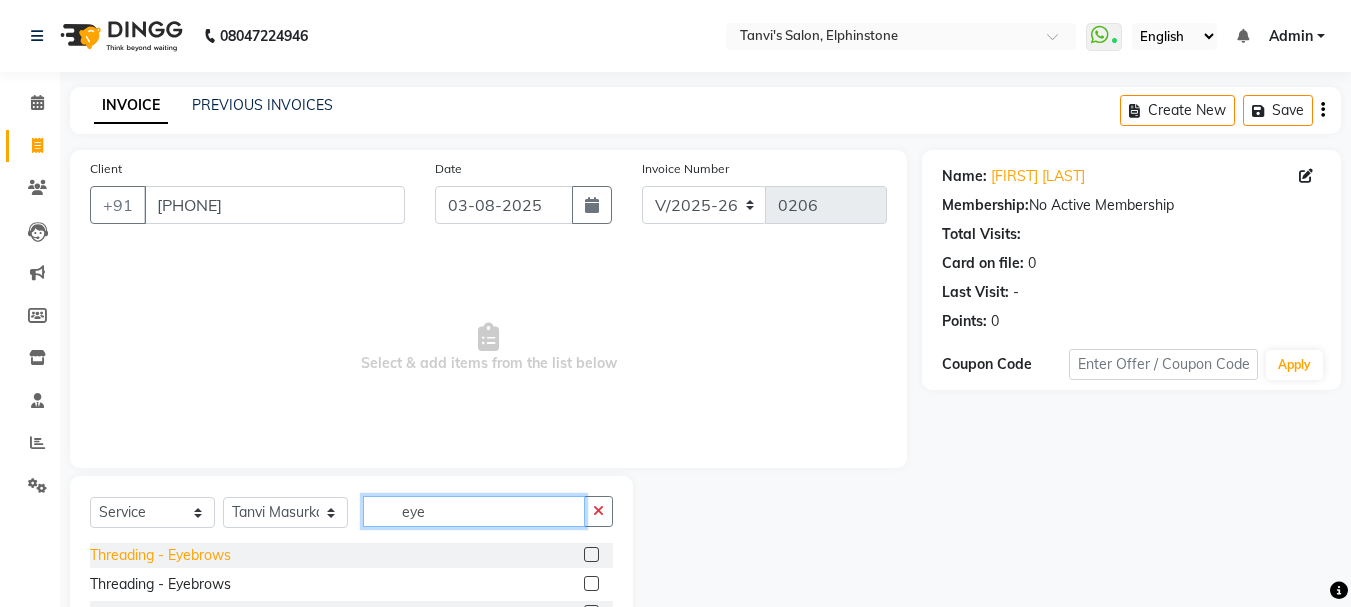 type on "eye" 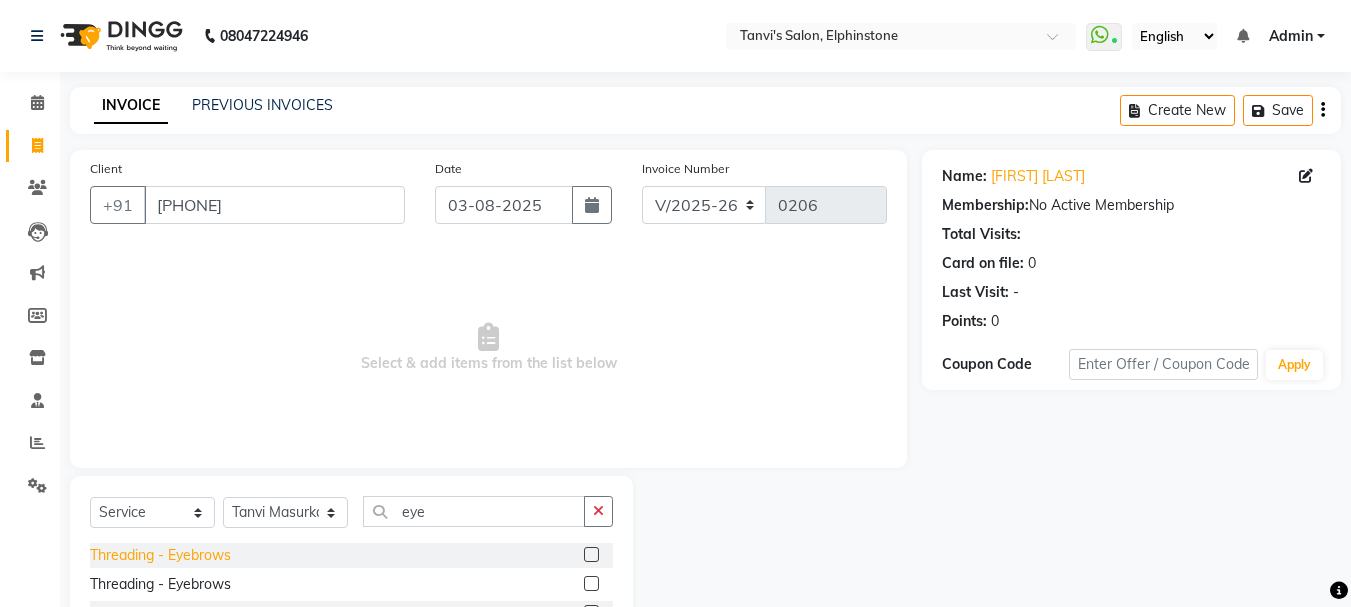 click on "Threading  - Eyebrows" 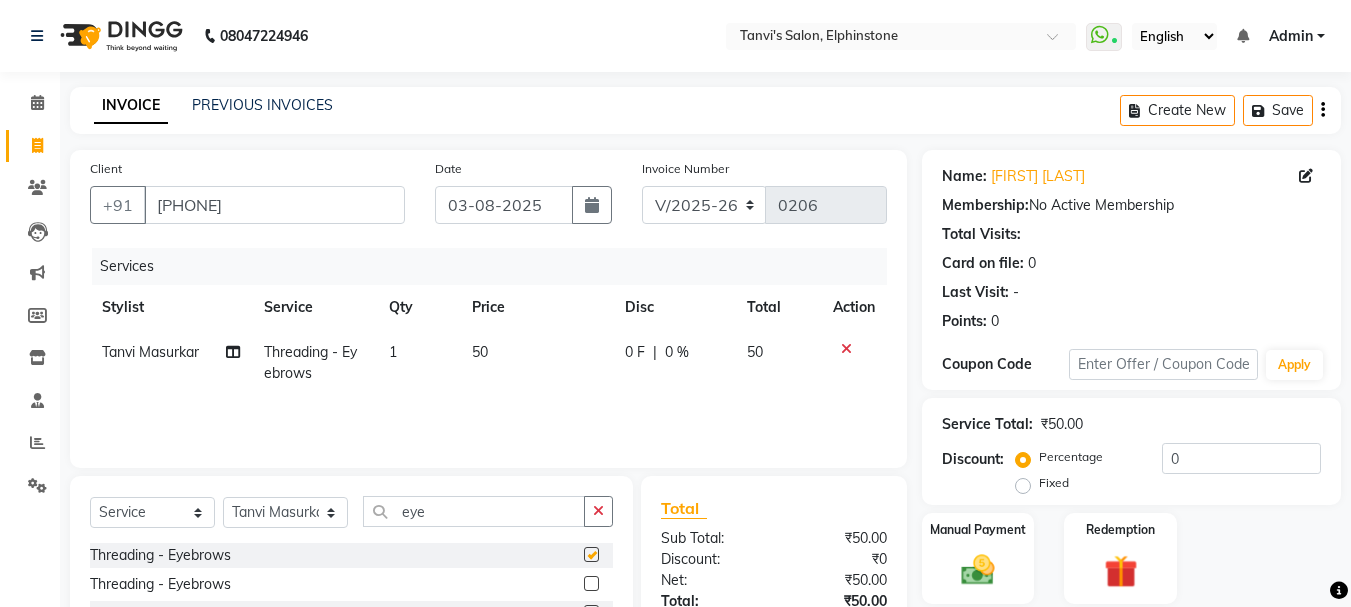 checkbox on "false" 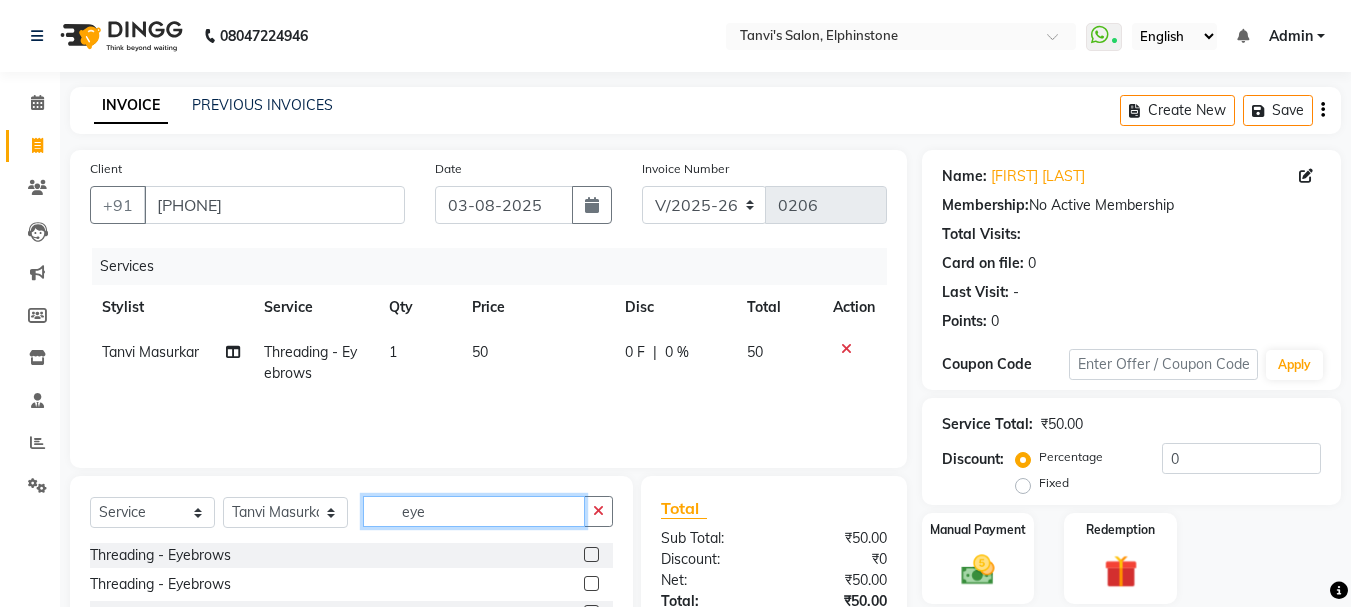 drag, startPoint x: 444, startPoint y: 518, endPoint x: 384, endPoint y: 515, distance: 60.074955 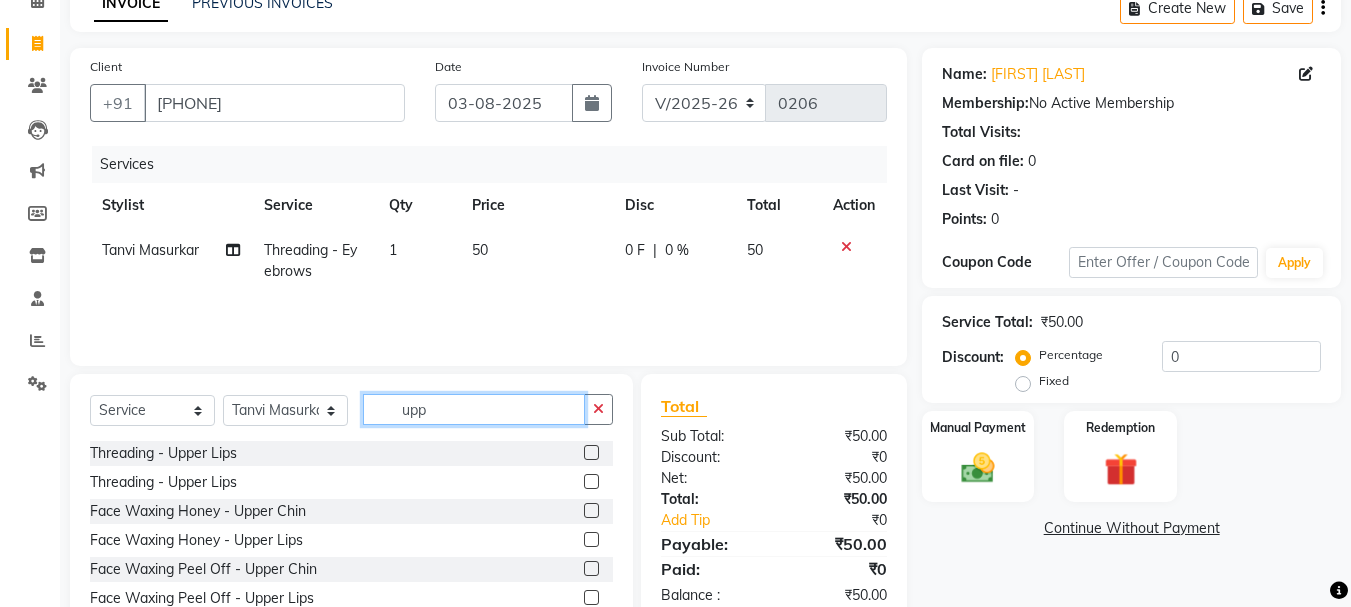 scroll, scrollTop: 168, scrollLeft: 0, axis: vertical 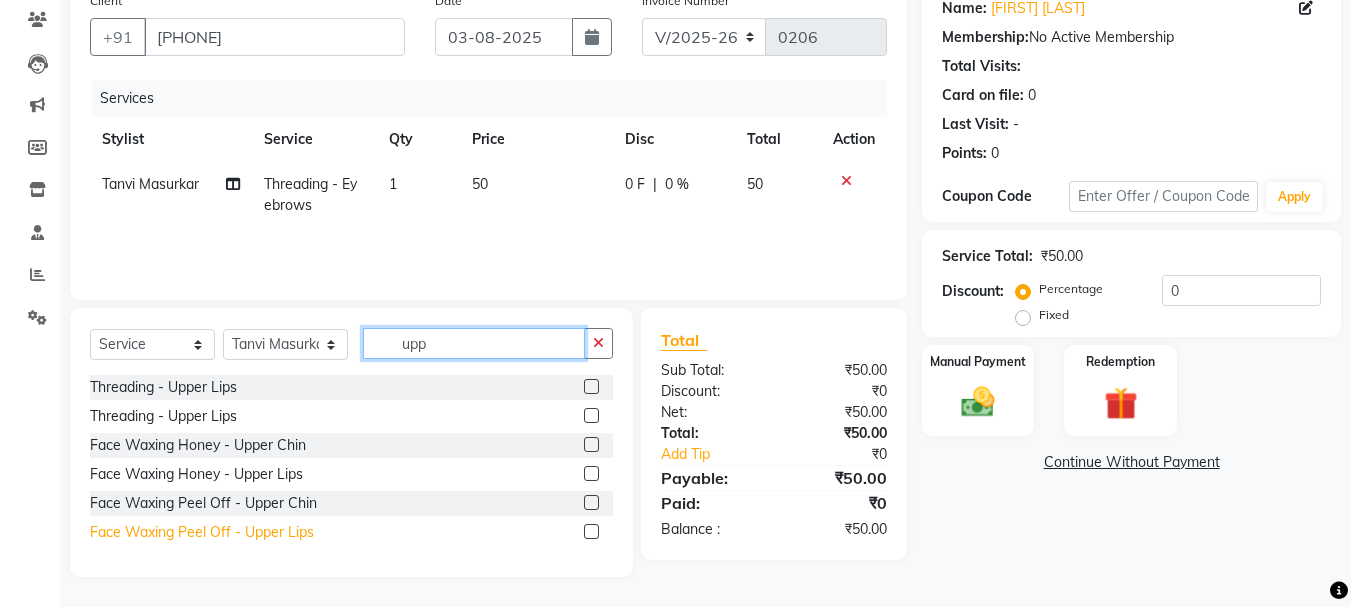 type on "upp" 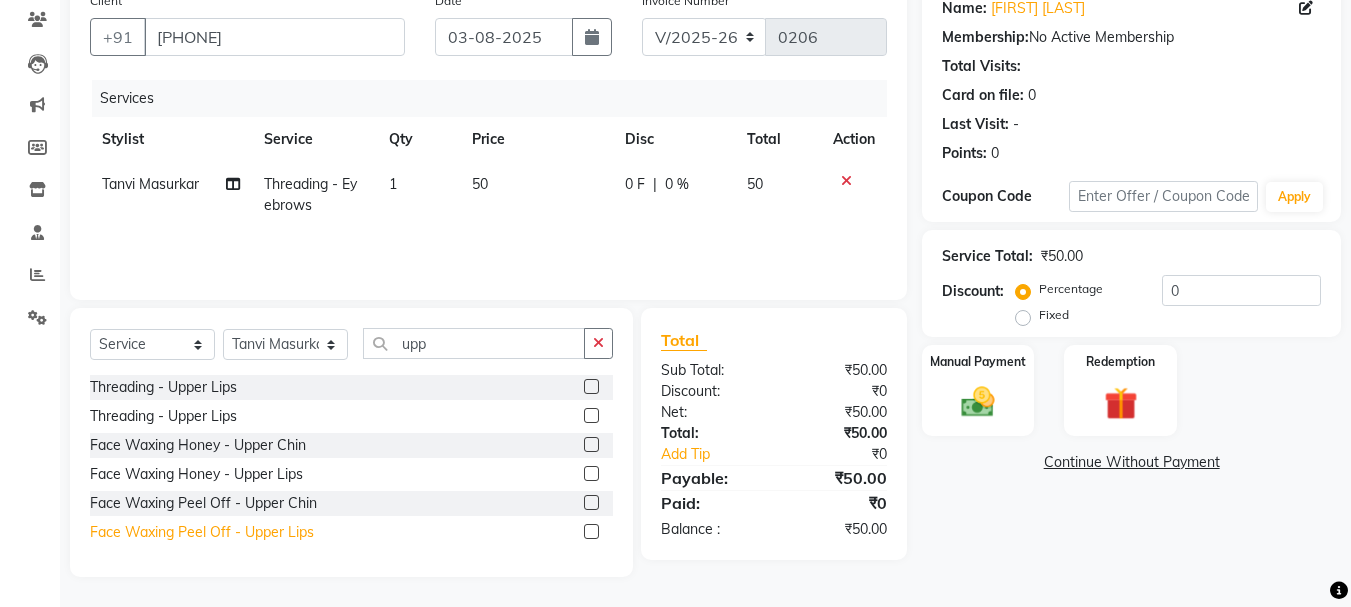 click on "Face Waxing Peel Off - Upper Lips" 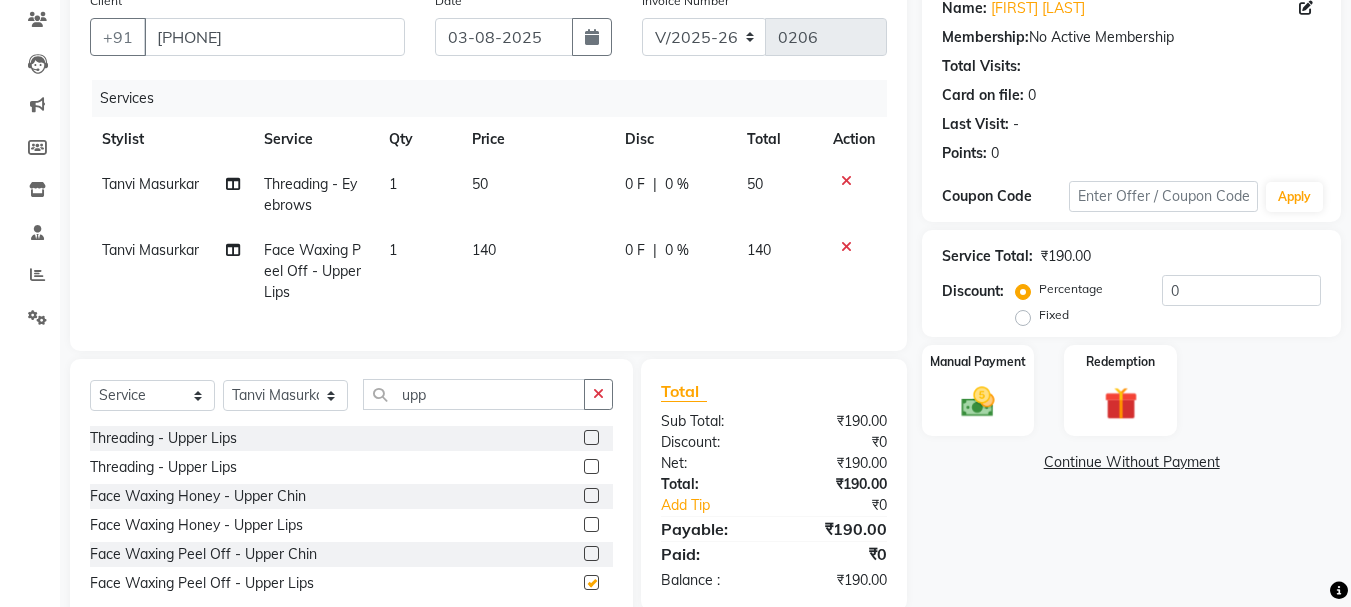 checkbox on "false" 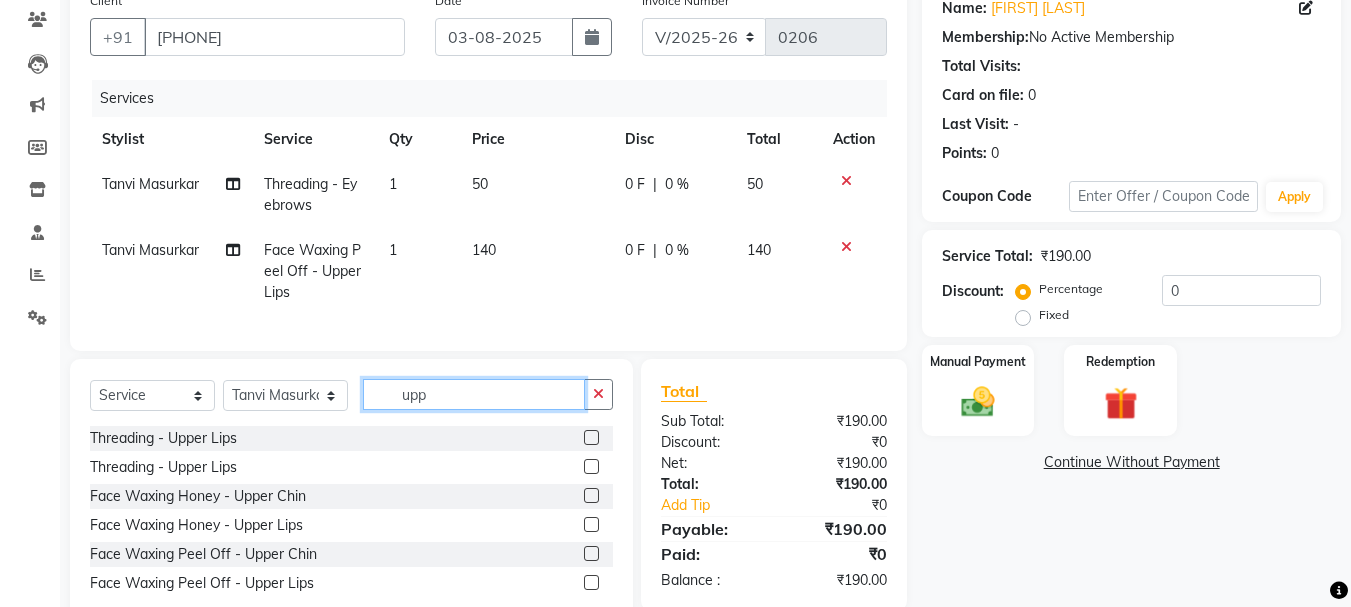 drag, startPoint x: 455, startPoint y: 401, endPoint x: 303, endPoint y: 435, distance: 155.75623 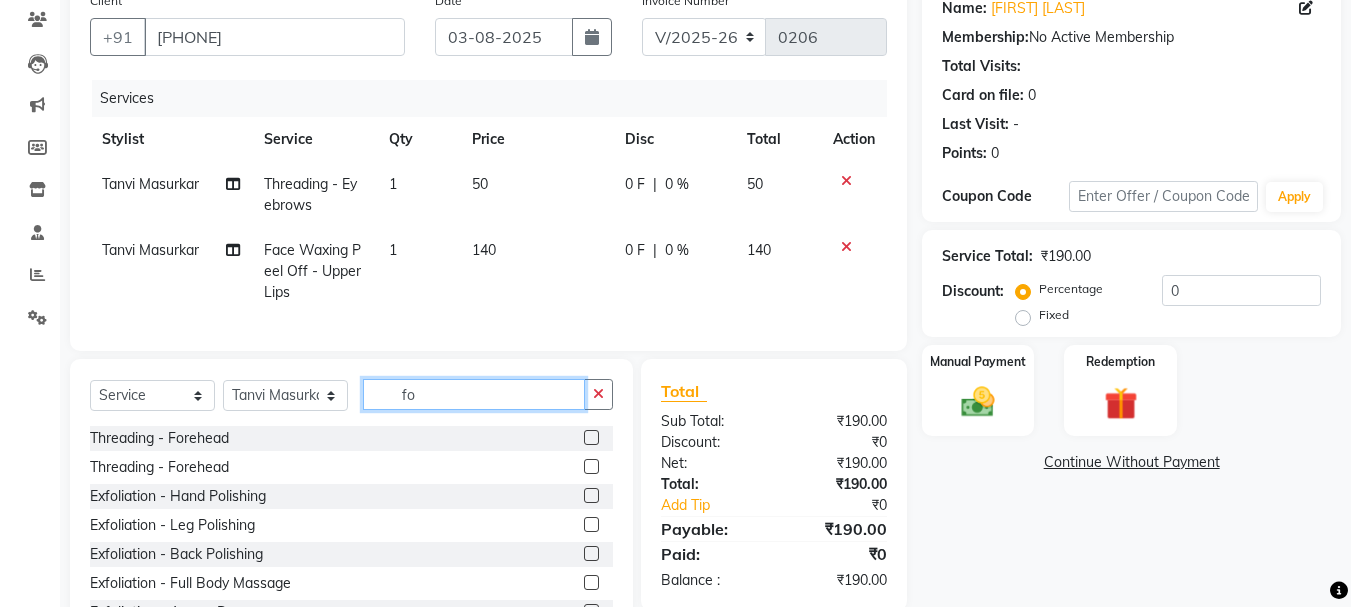 type on "fo" 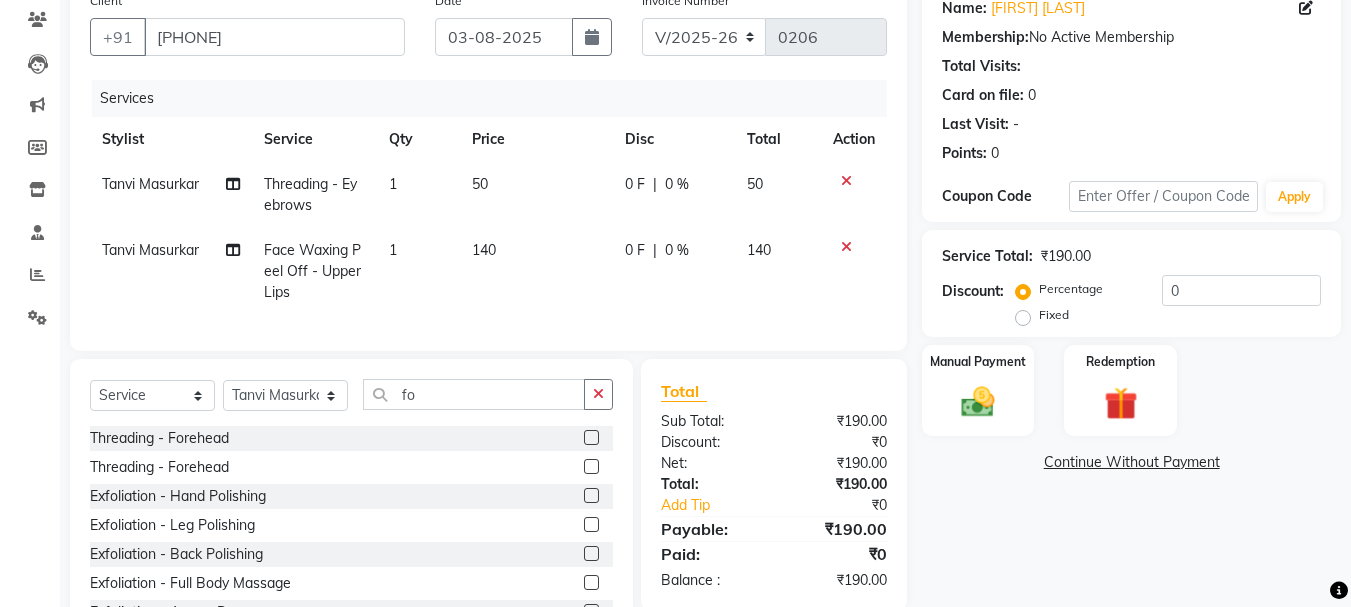 click on "Threading  - Forehead" 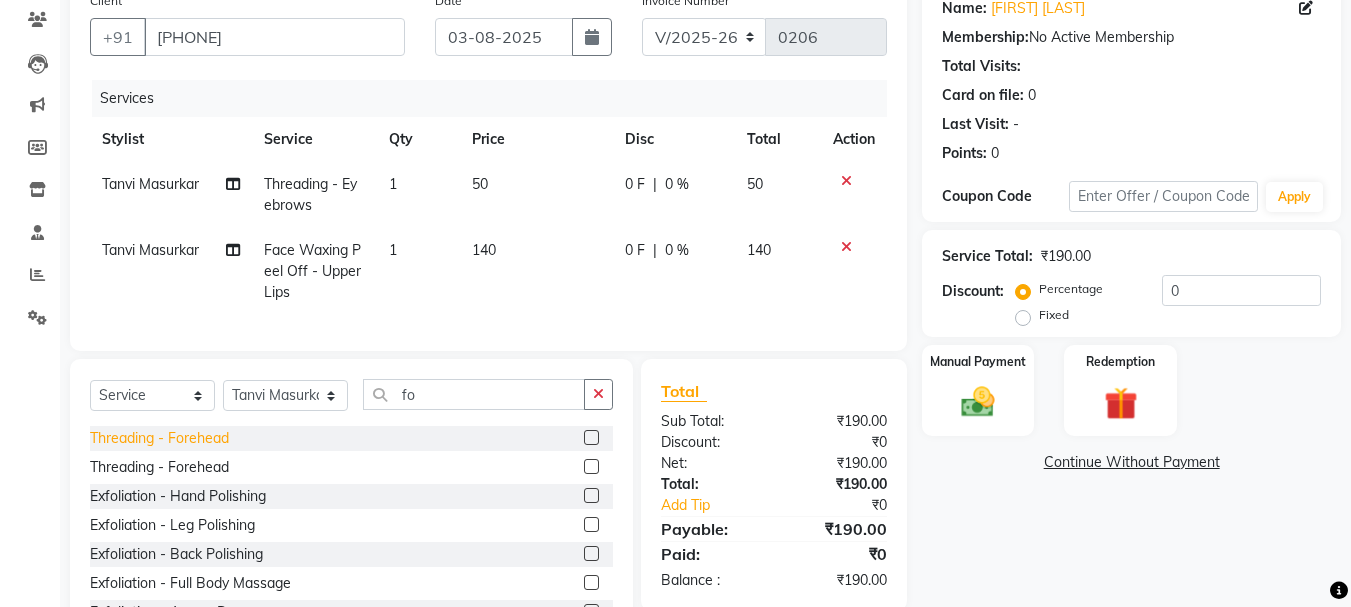 click on "Threading  - Forehead" 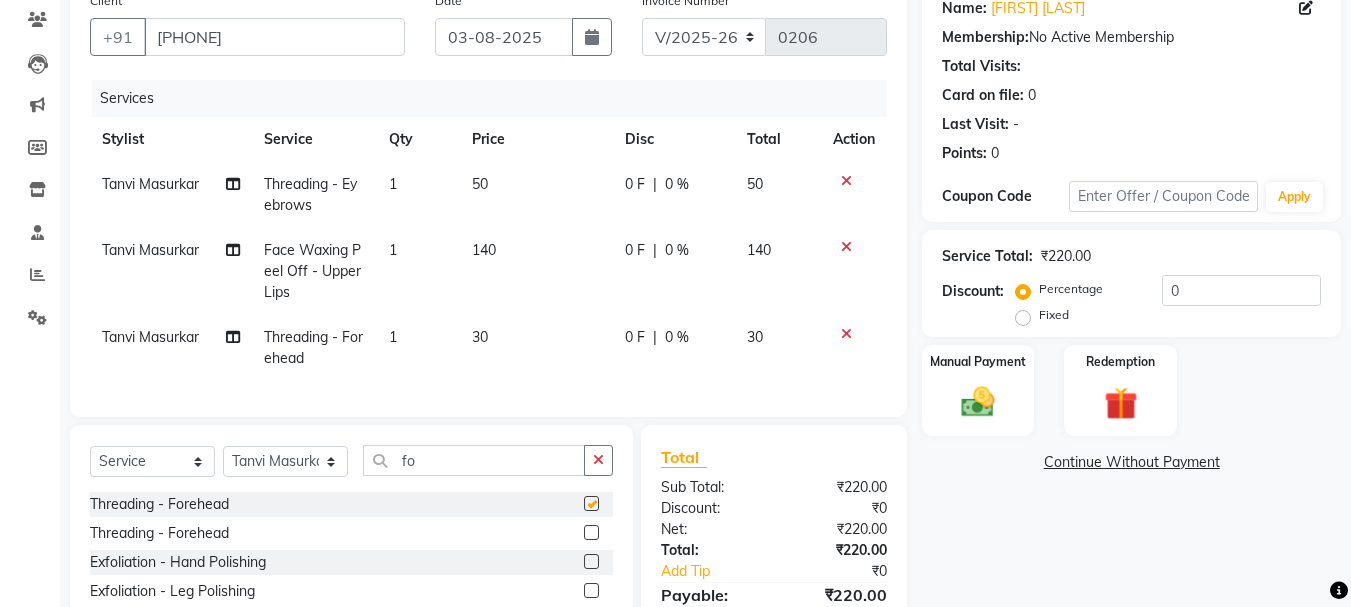 checkbox on "false" 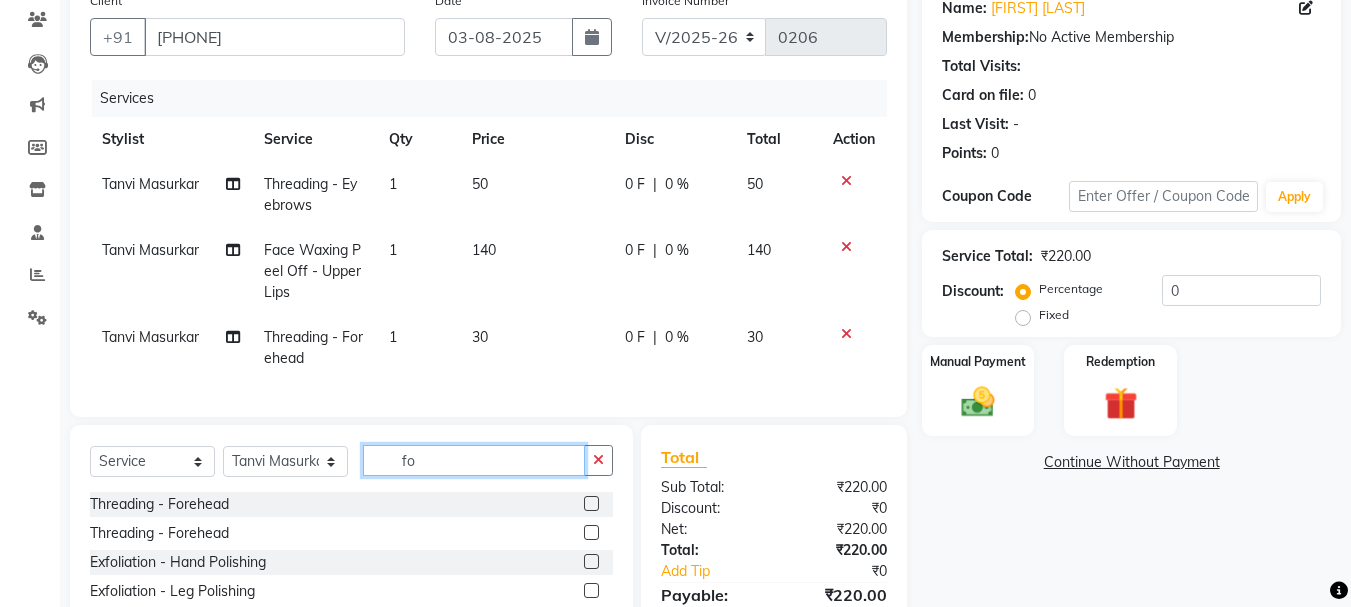 drag, startPoint x: 452, startPoint y: 469, endPoint x: 267, endPoint y: 513, distance: 190.16046 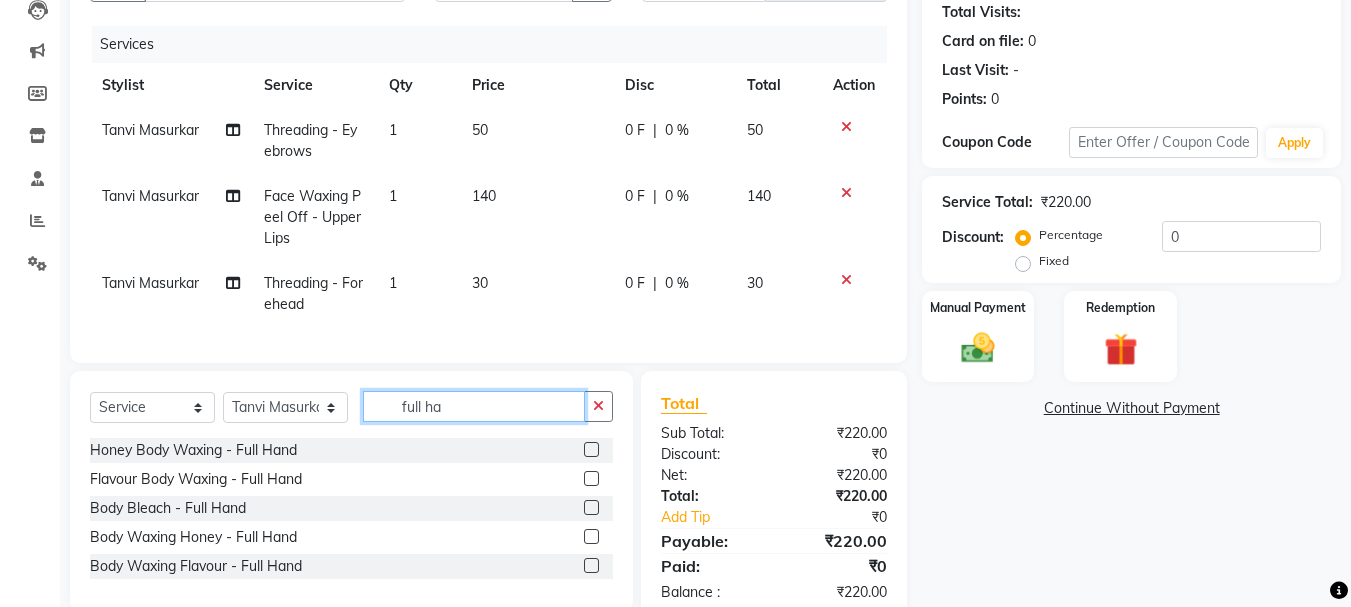 scroll, scrollTop: 268, scrollLeft: 0, axis: vertical 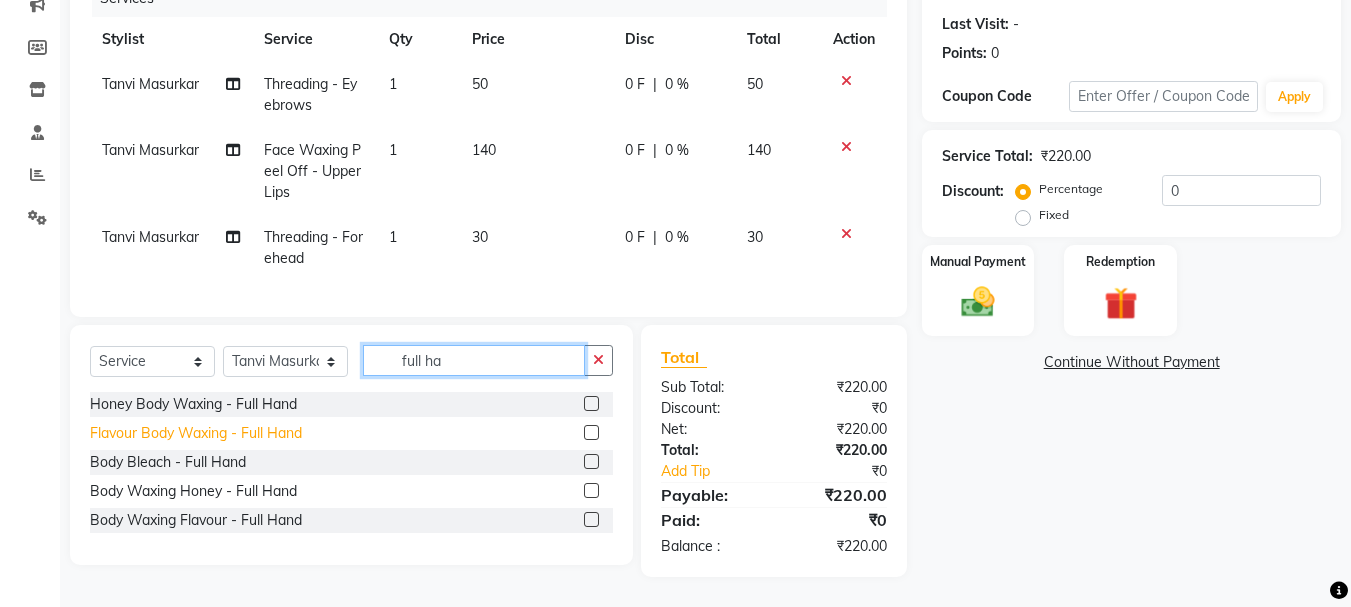 type on "full ha" 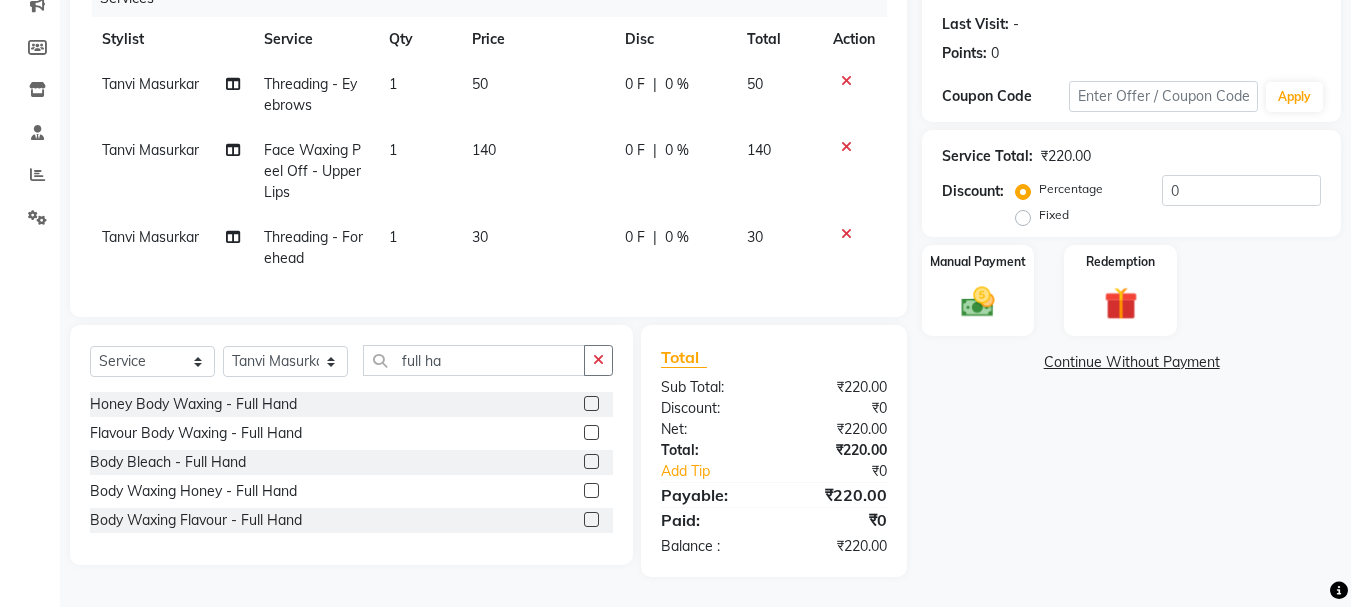 drag, startPoint x: 277, startPoint y: 447, endPoint x: 337, endPoint y: 427, distance: 63.245552 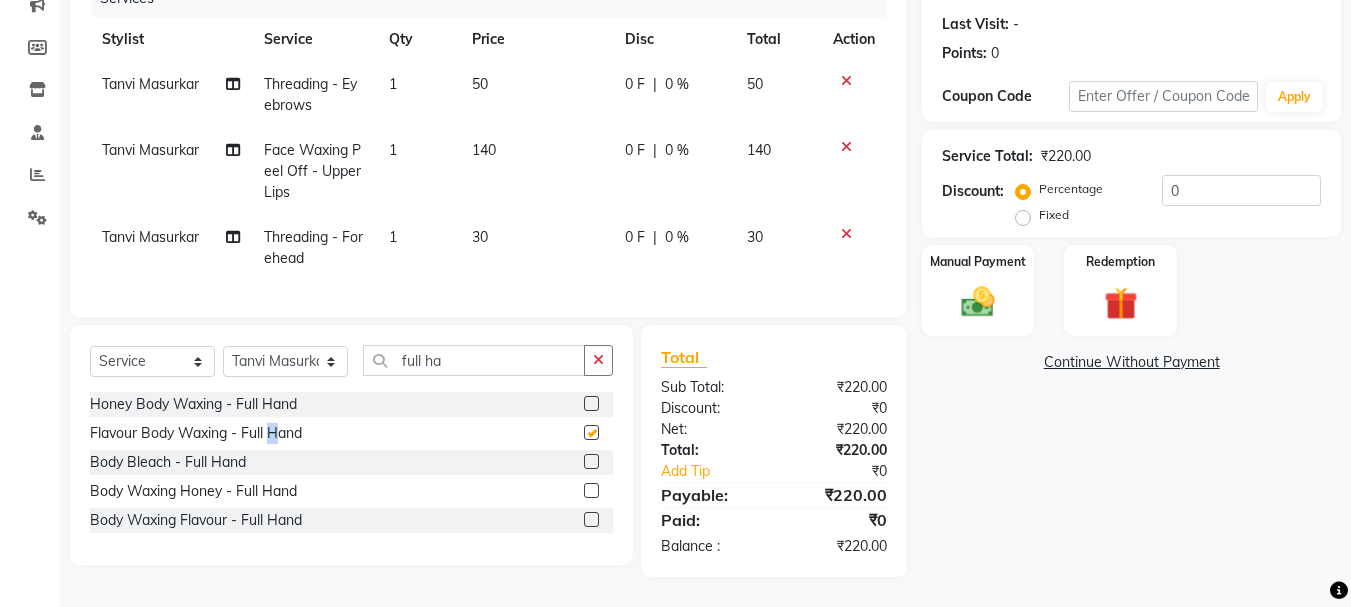 checkbox on "false" 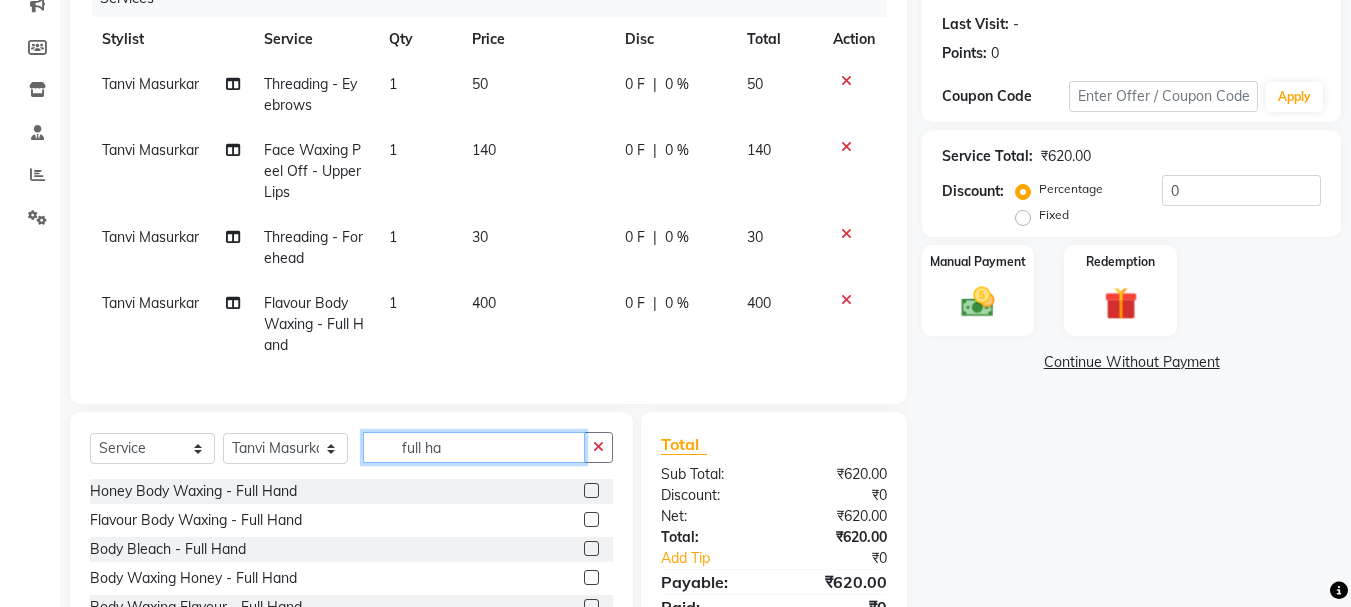 drag, startPoint x: 443, startPoint y: 466, endPoint x: 405, endPoint y: 468, distance: 38.052597 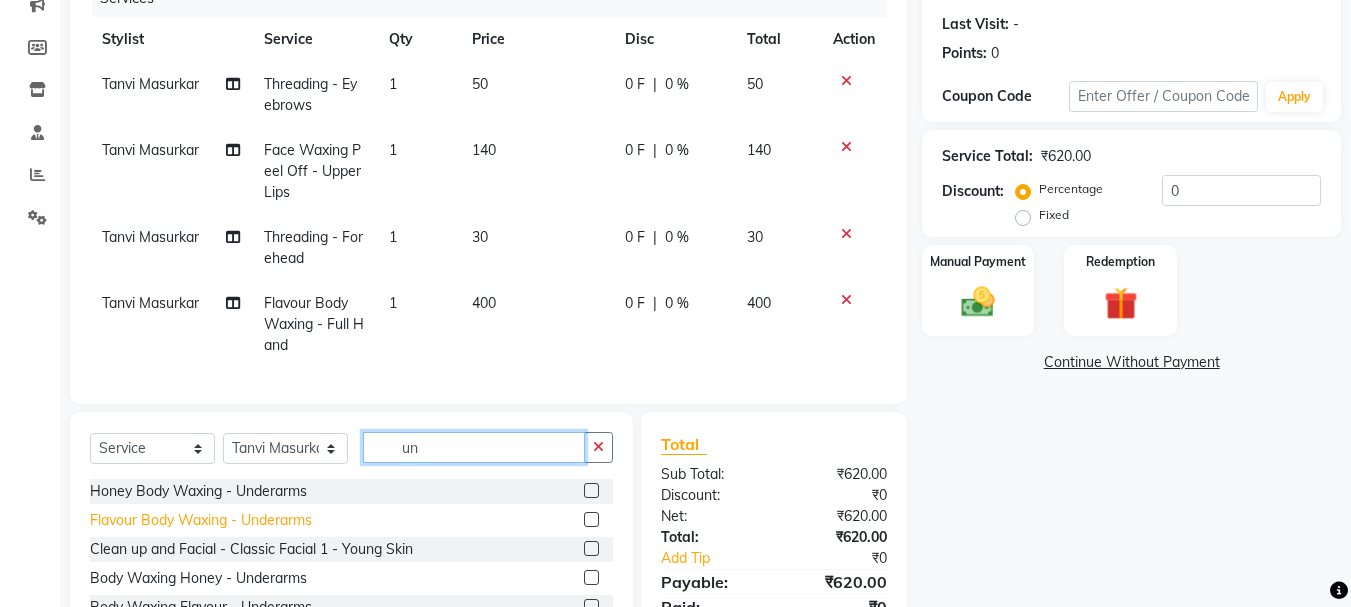 type on "un" 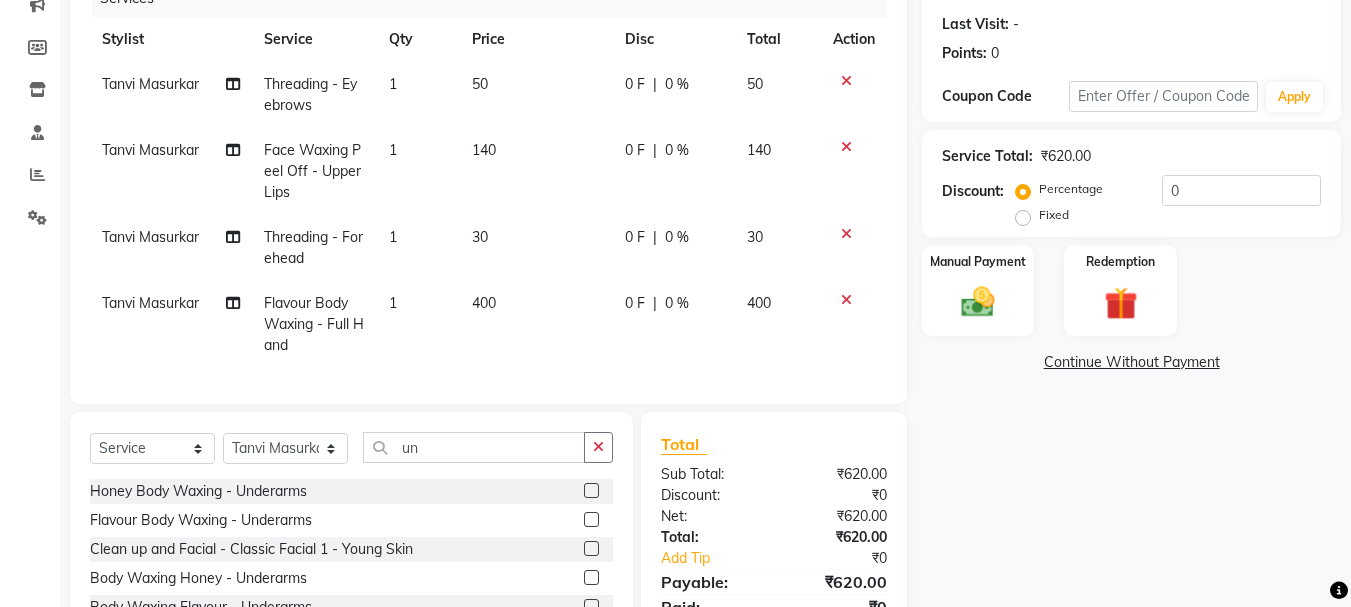 click on "Flavour Body Waxing  - Underarms" 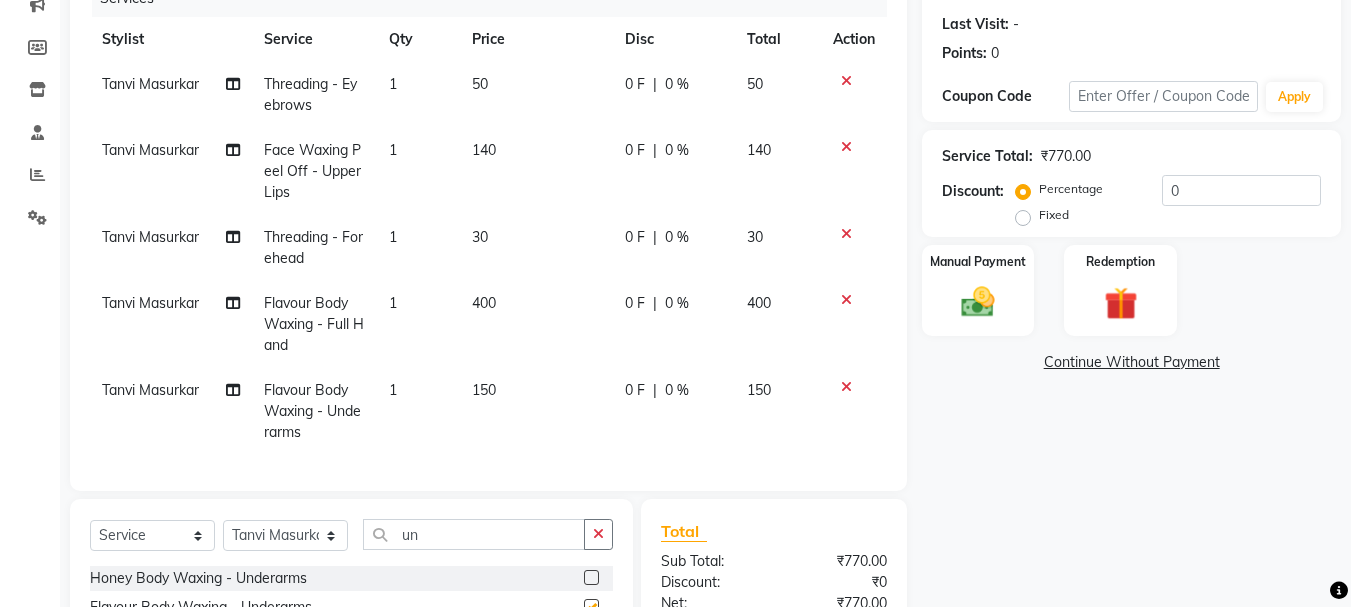 checkbox on "false" 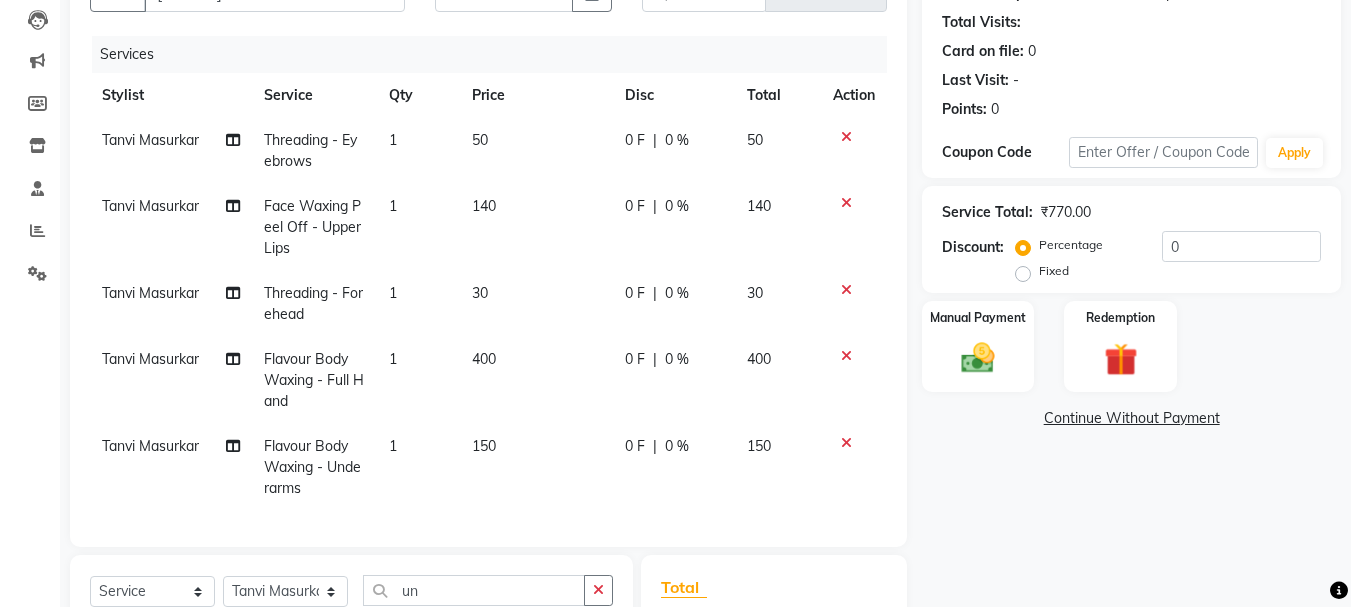 scroll, scrollTop: 168, scrollLeft: 0, axis: vertical 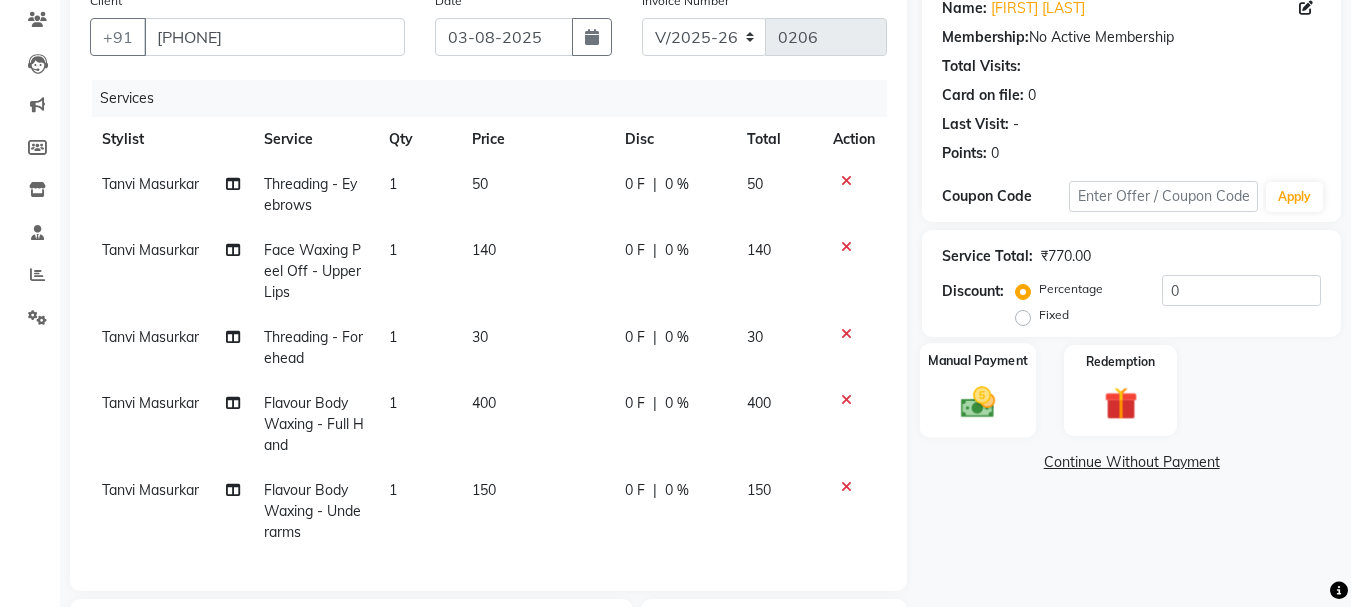 click 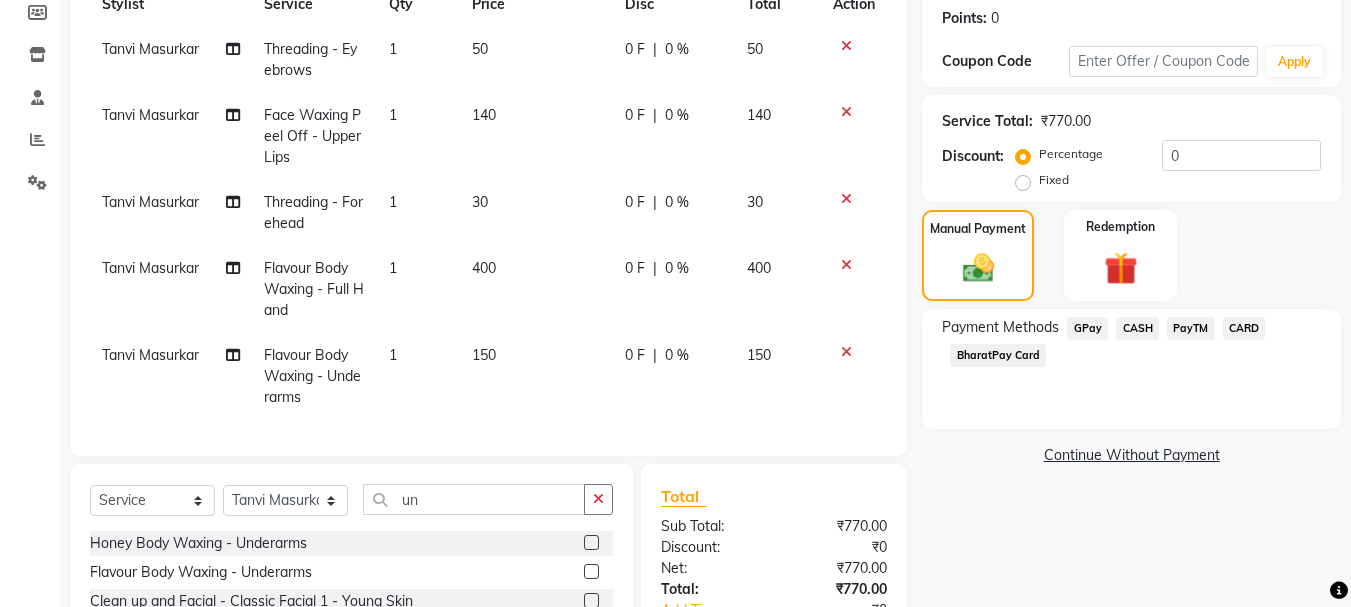 scroll, scrollTop: 268, scrollLeft: 0, axis: vertical 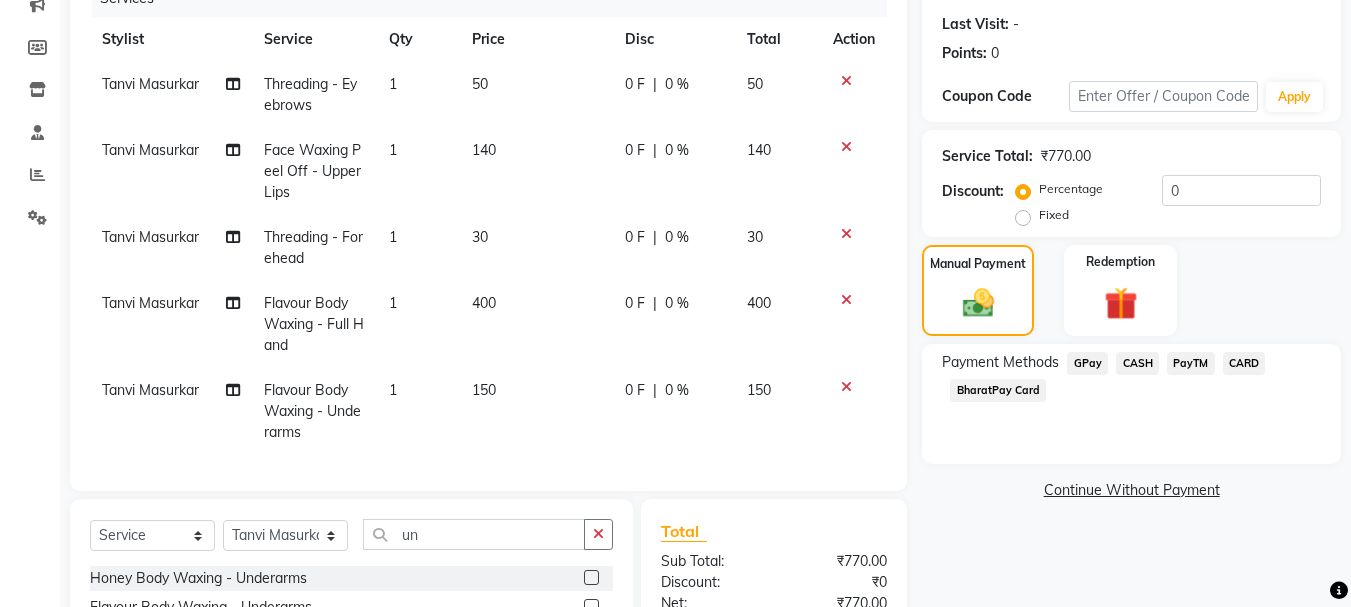 click on "GPay" 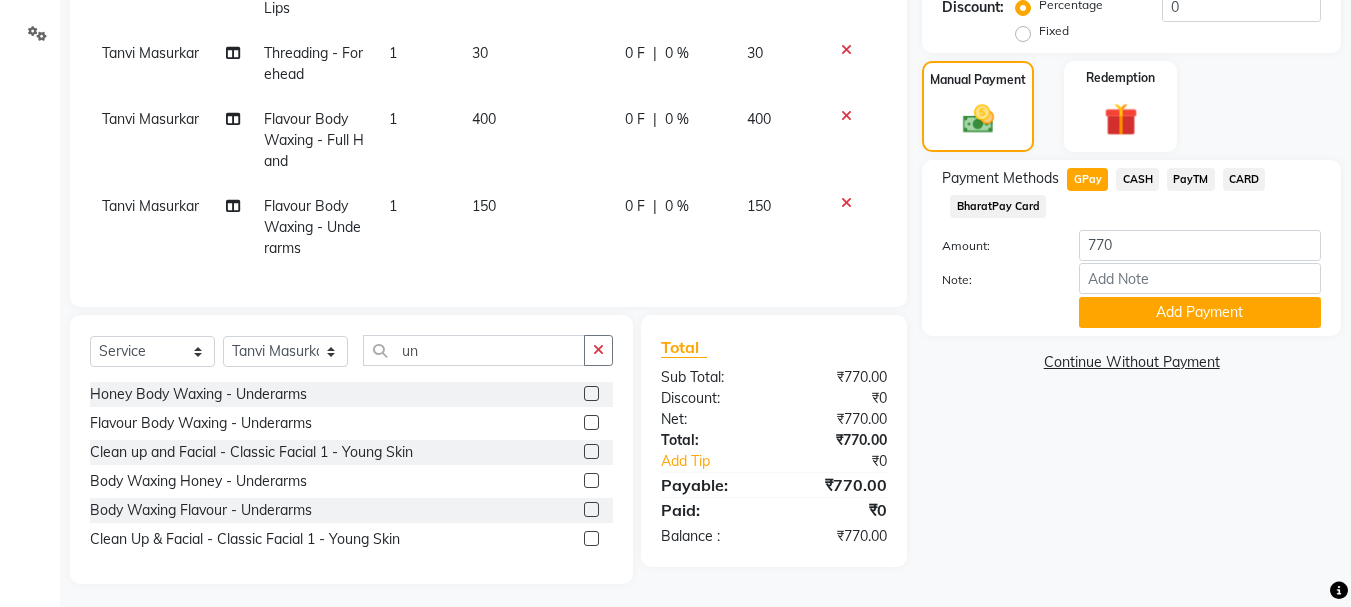 scroll, scrollTop: 468, scrollLeft: 0, axis: vertical 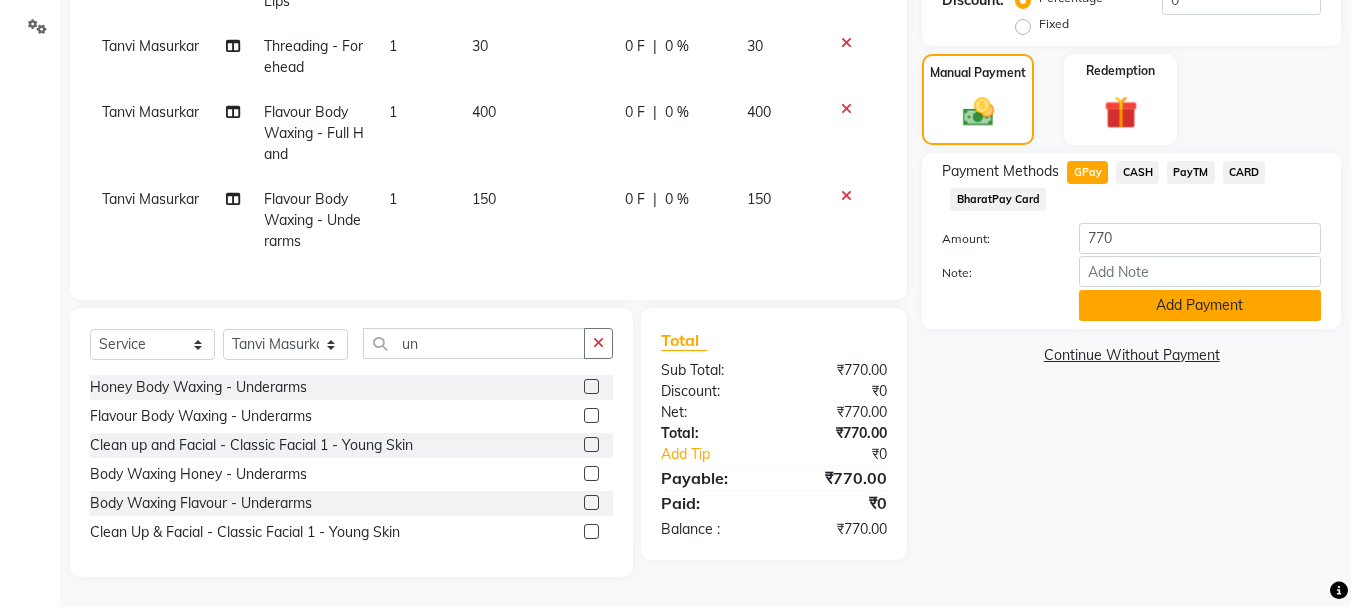 click on "Add Payment" 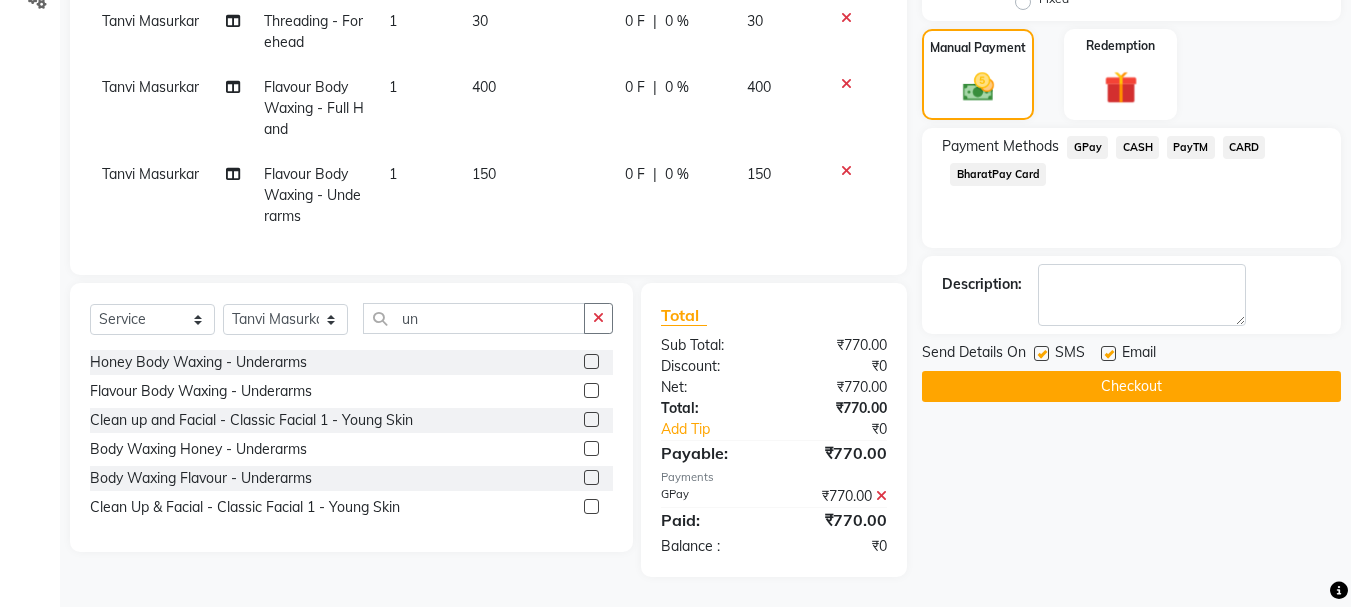 scroll, scrollTop: 493, scrollLeft: 0, axis: vertical 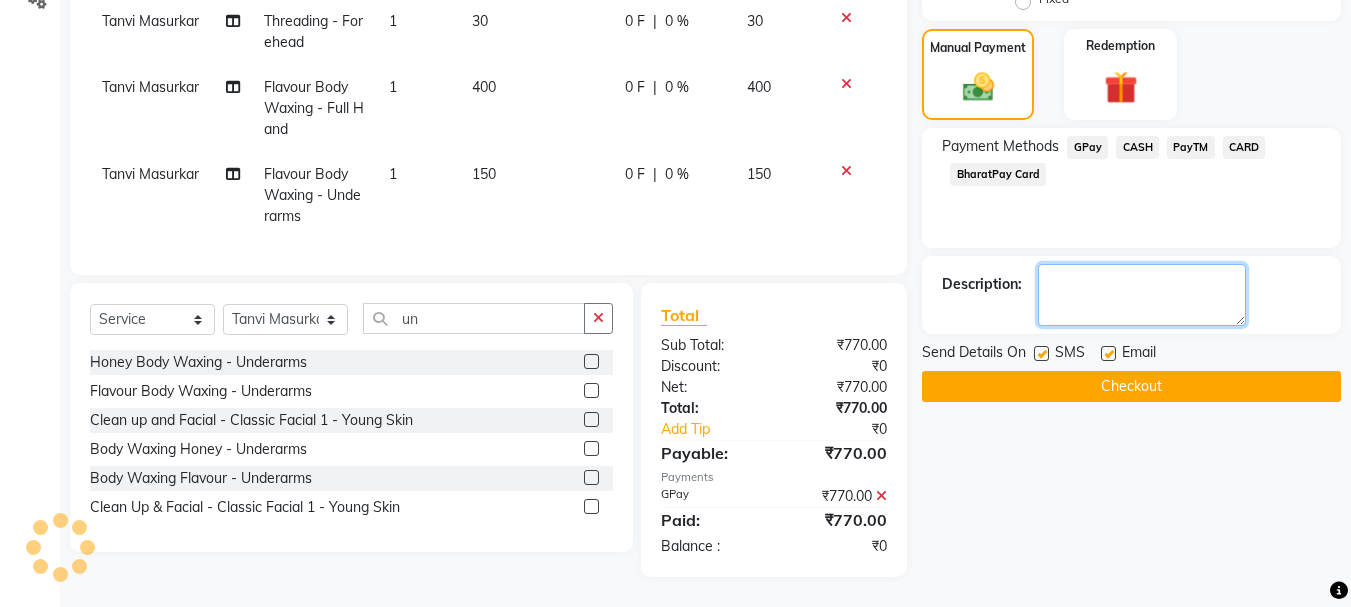 click 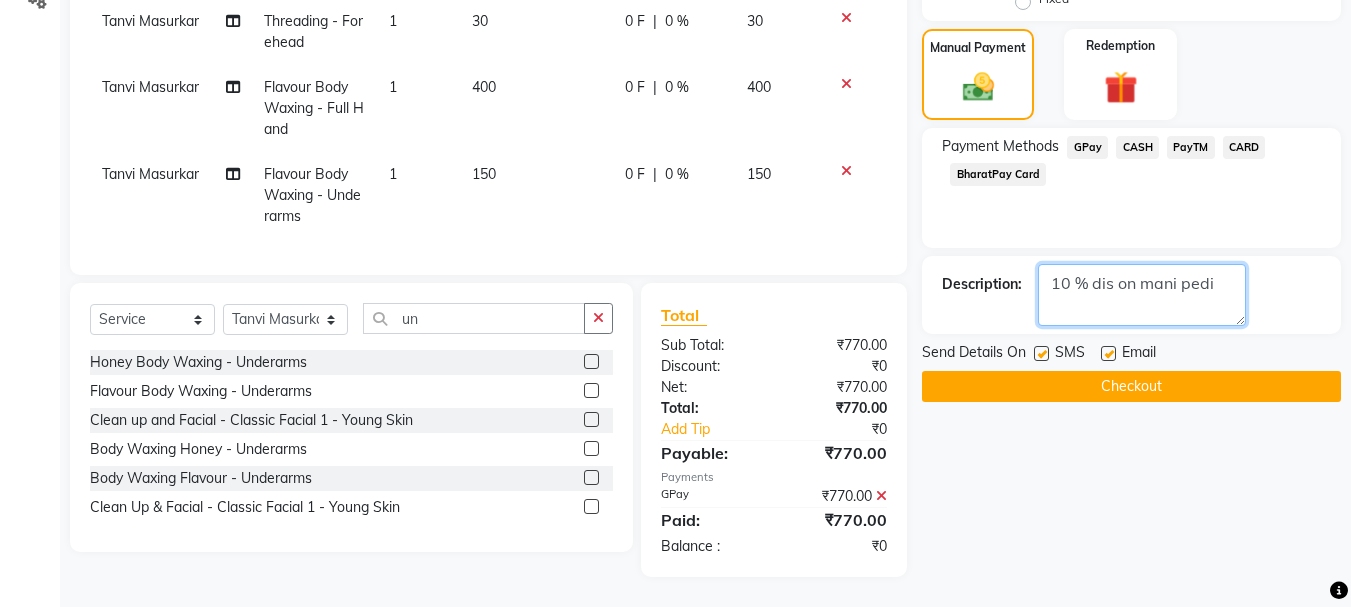 type on "10 % dis on mani pedi" 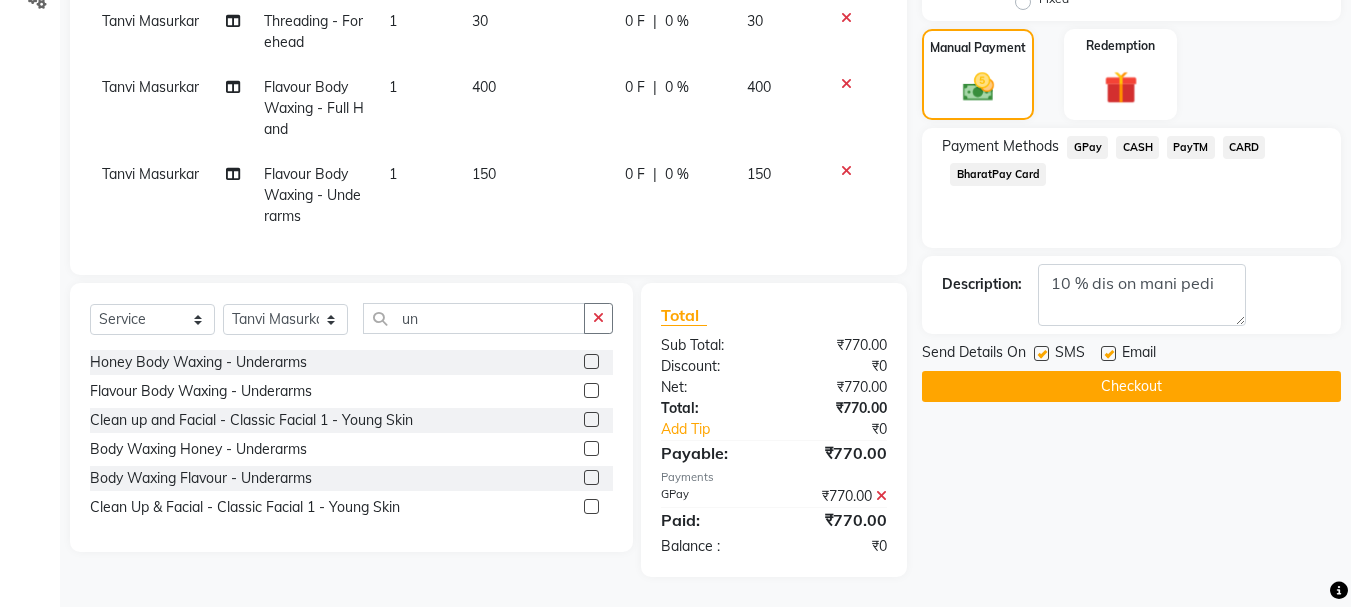 click on "Checkout" 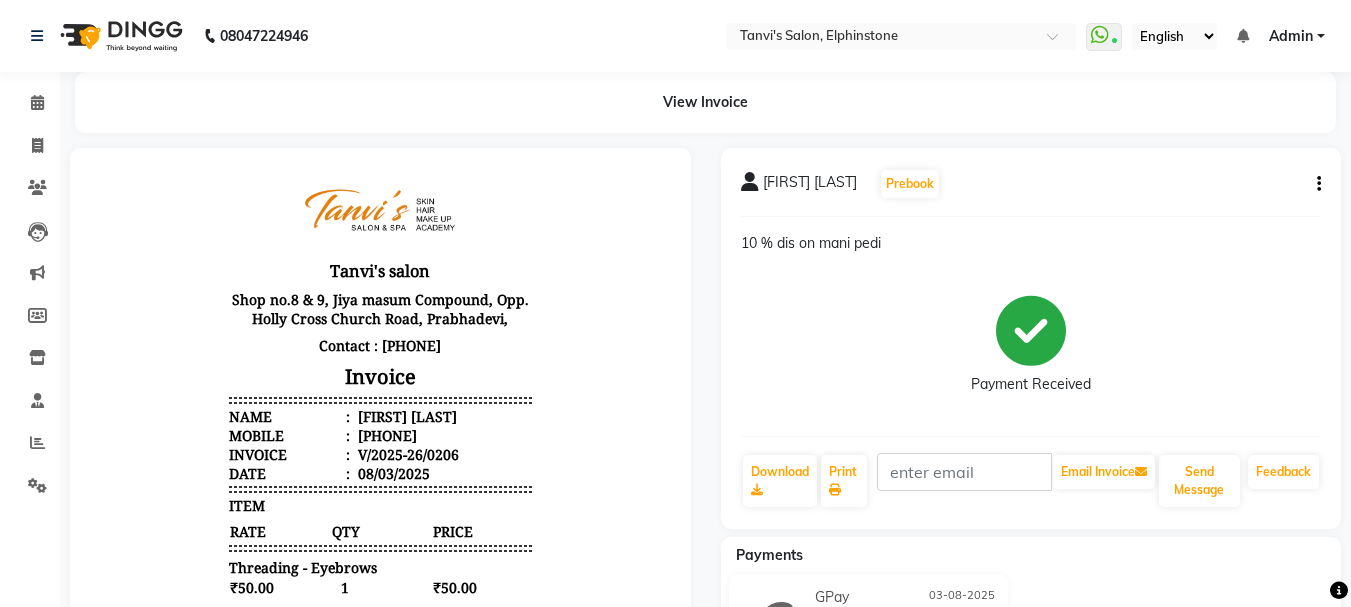 scroll, scrollTop: 0, scrollLeft: 0, axis: both 